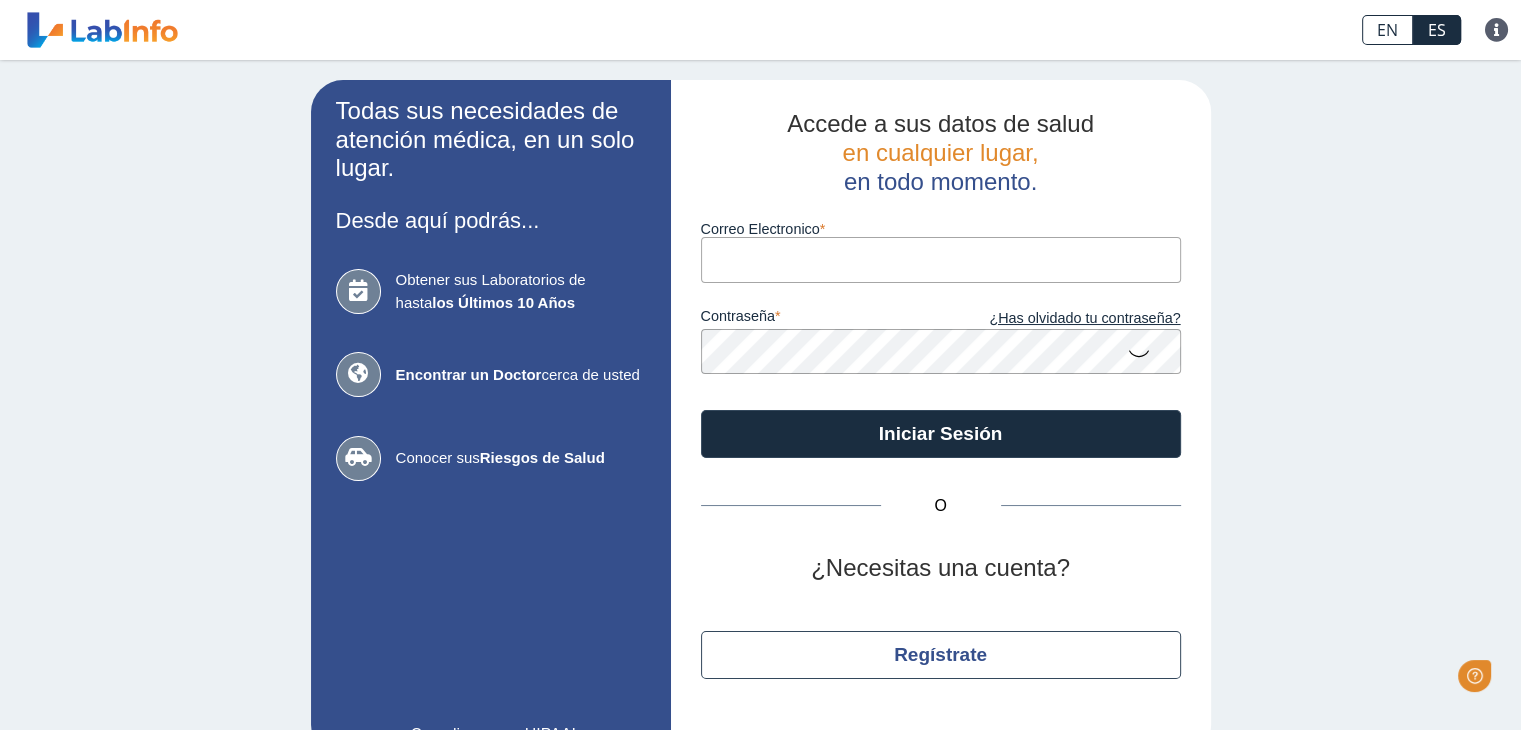 scroll, scrollTop: 0, scrollLeft: 0, axis: both 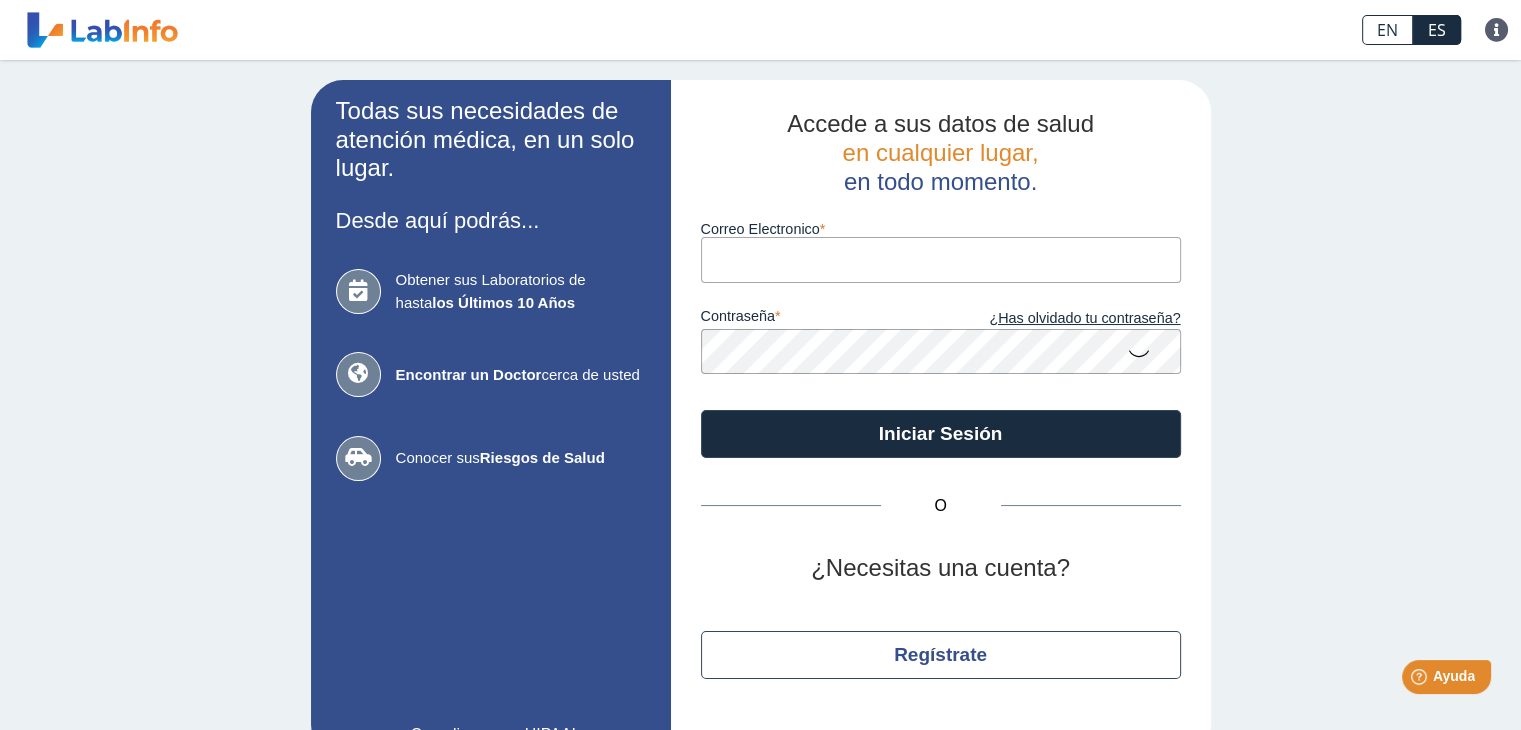 click on "Correo Electronico" at bounding box center (941, 259) 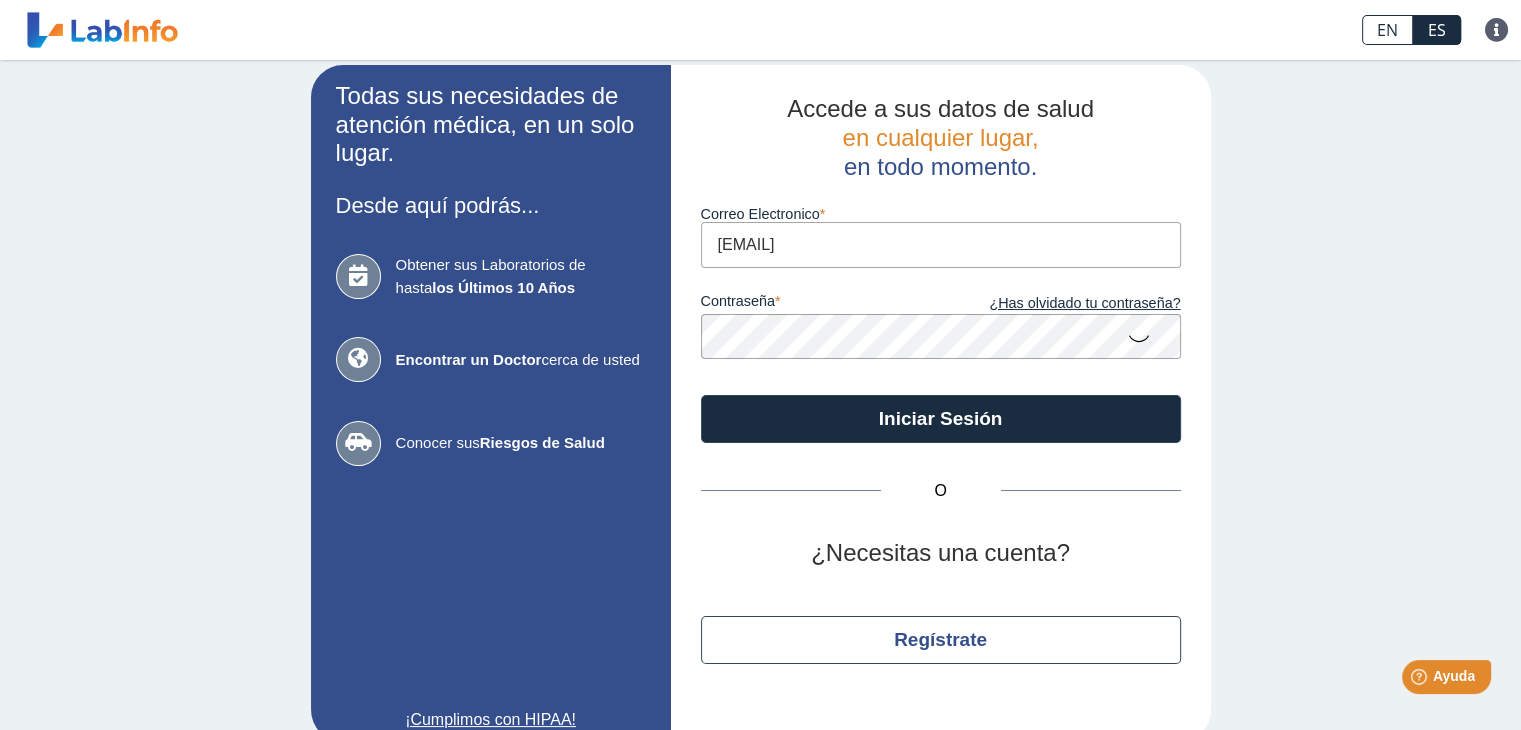 scroll, scrollTop: 0, scrollLeft: 0, axis: both 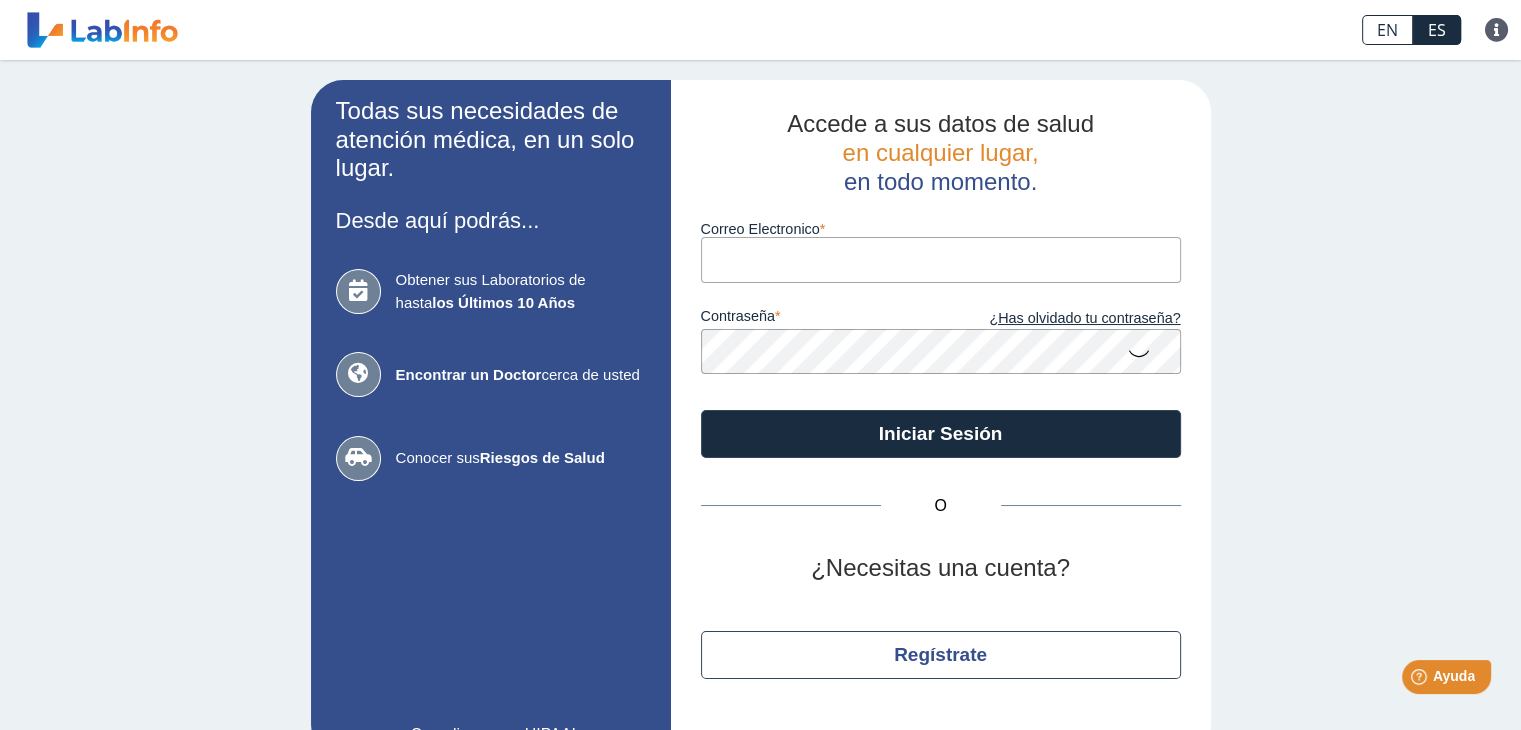 click on "Correo Electronico" 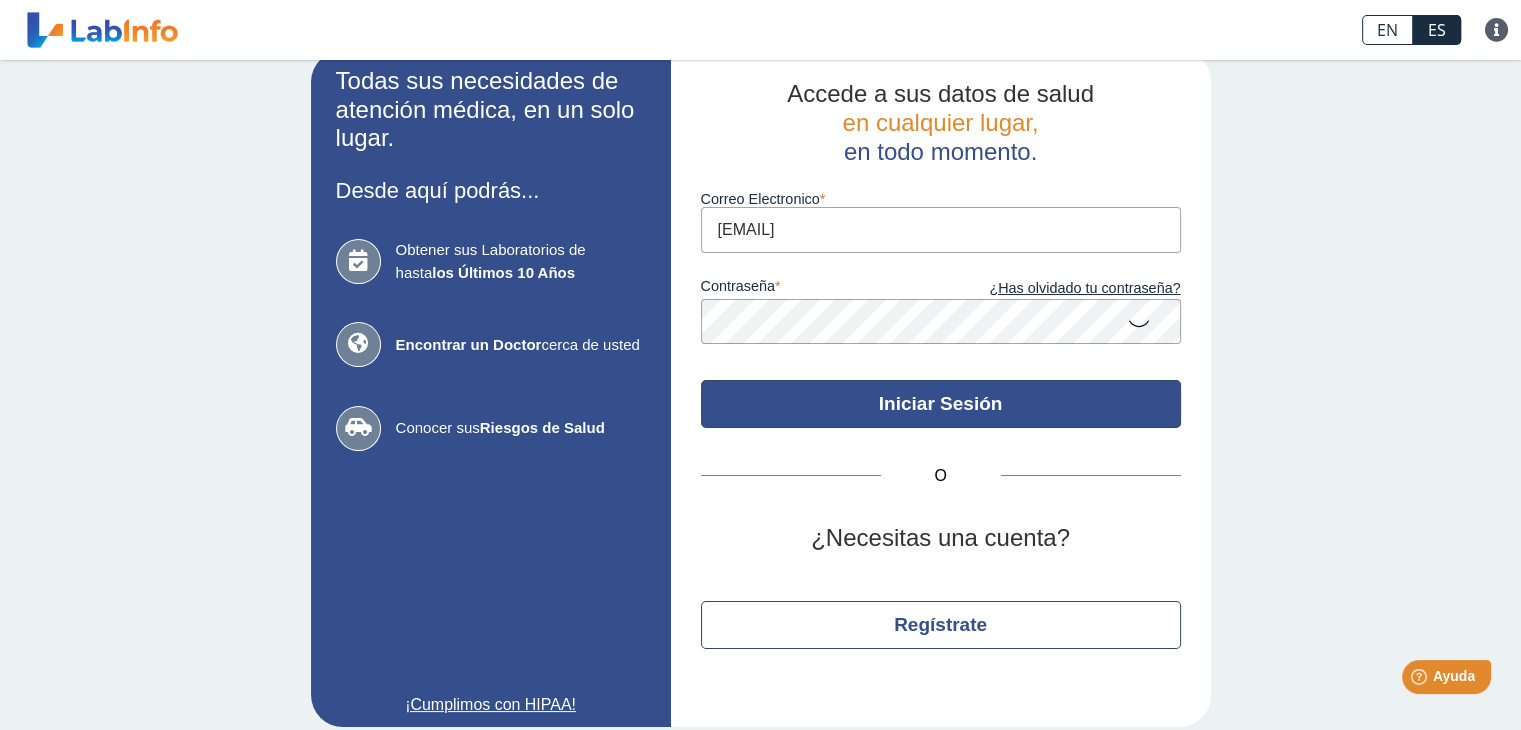 scroll, scrollTop: 47, scrollLeft: 0, axis: vertical 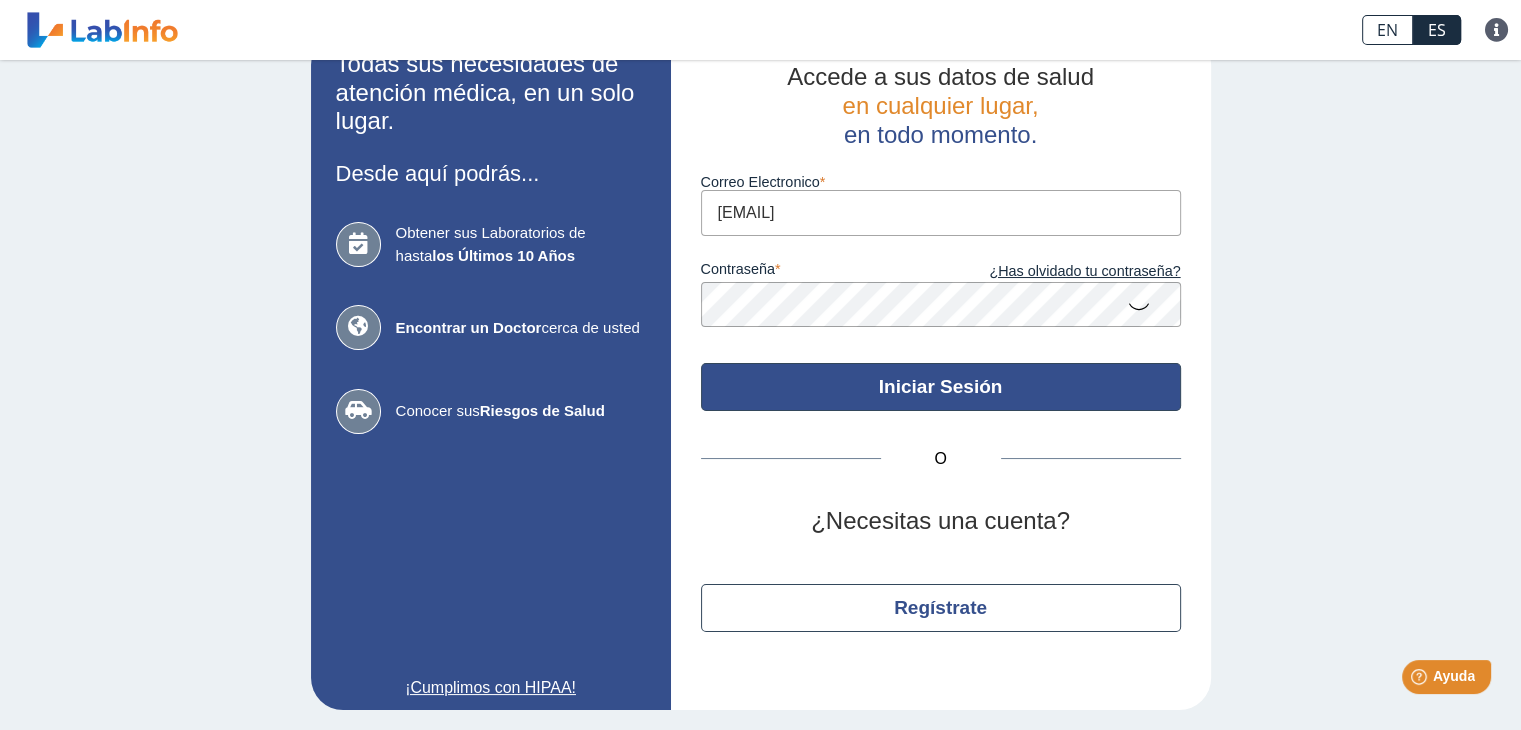 click on "Iniciar Sesión" 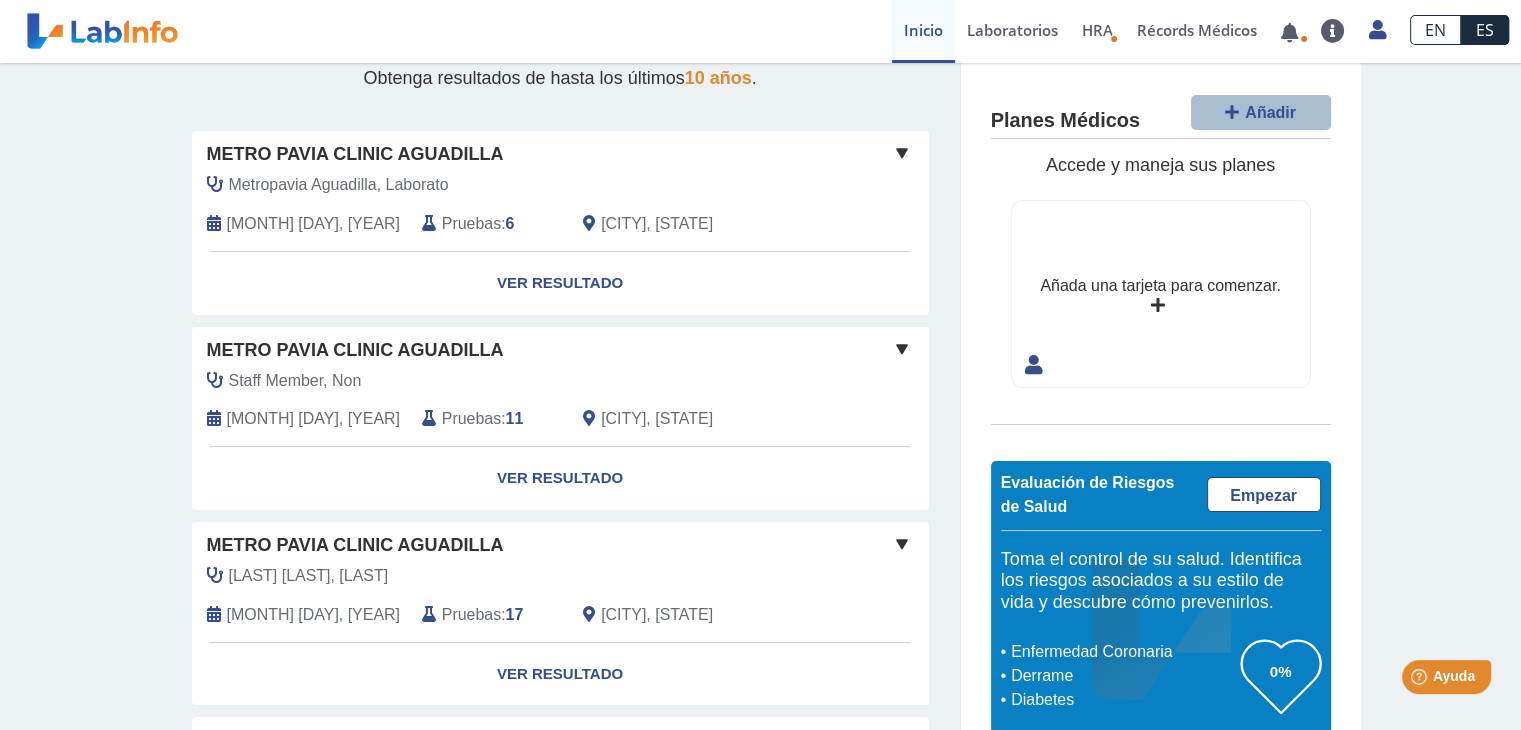 scroll, scrollTop: 0, scrollLeft: 0, axis: both 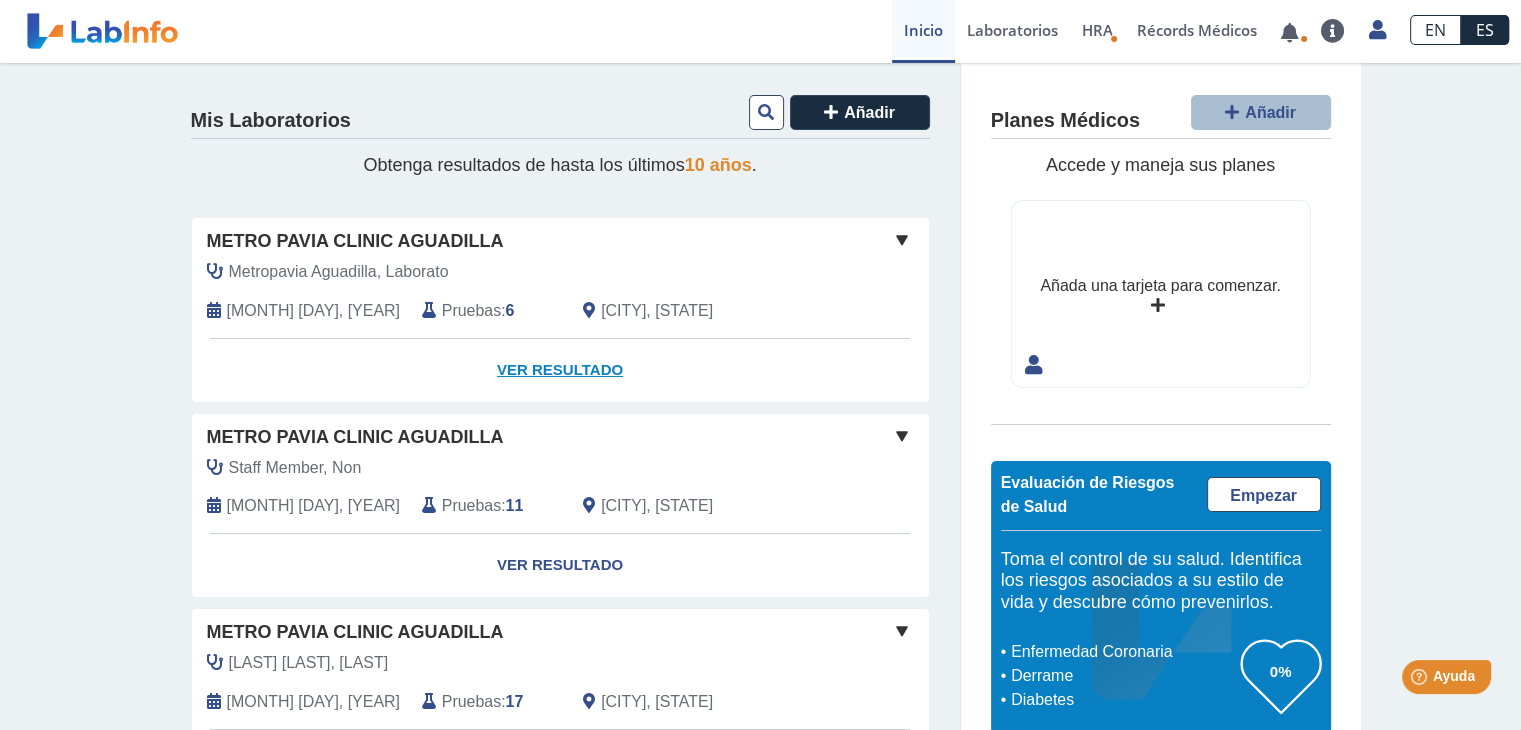 click on "Ver Resultado" 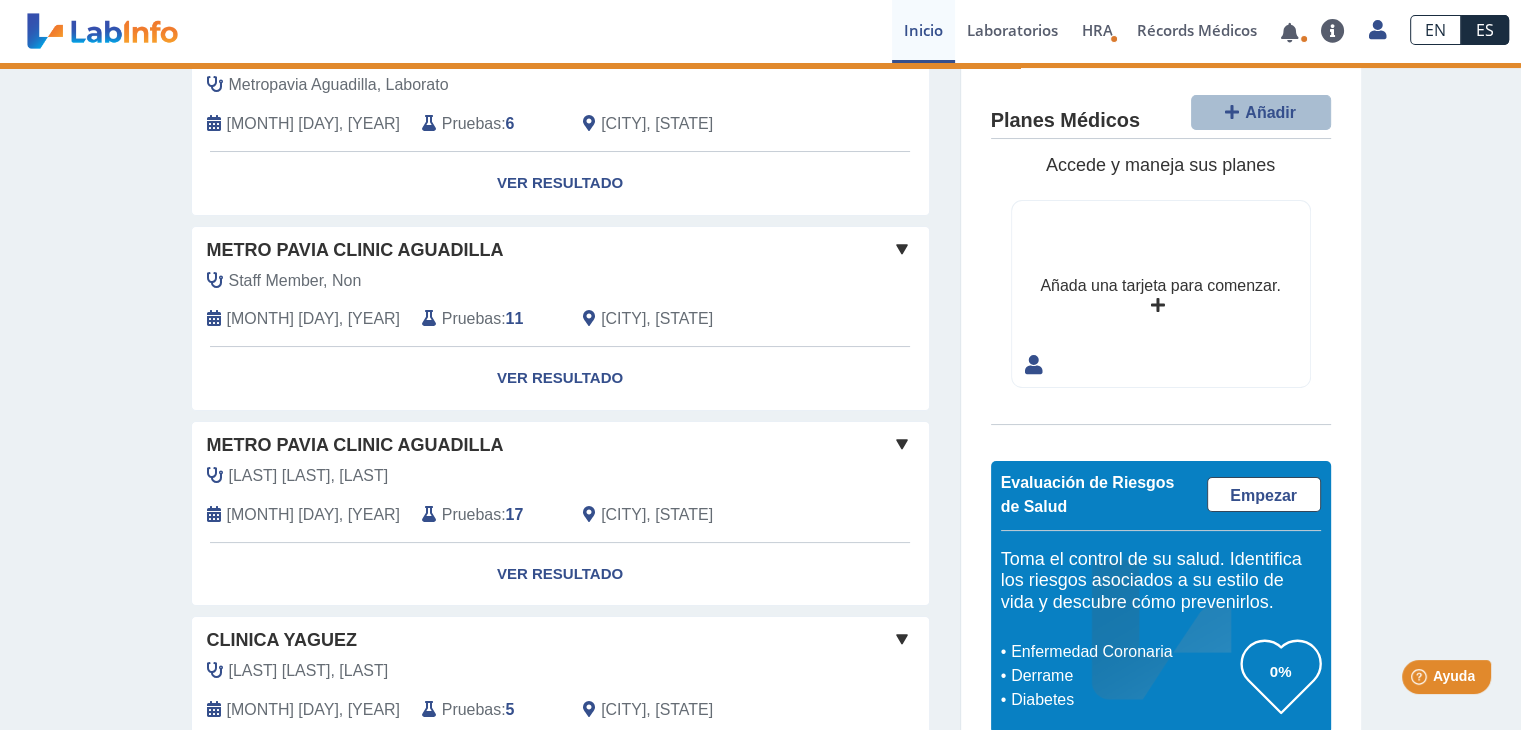scroll, scrollTop: 0, scrollLeft: 0, axis: both 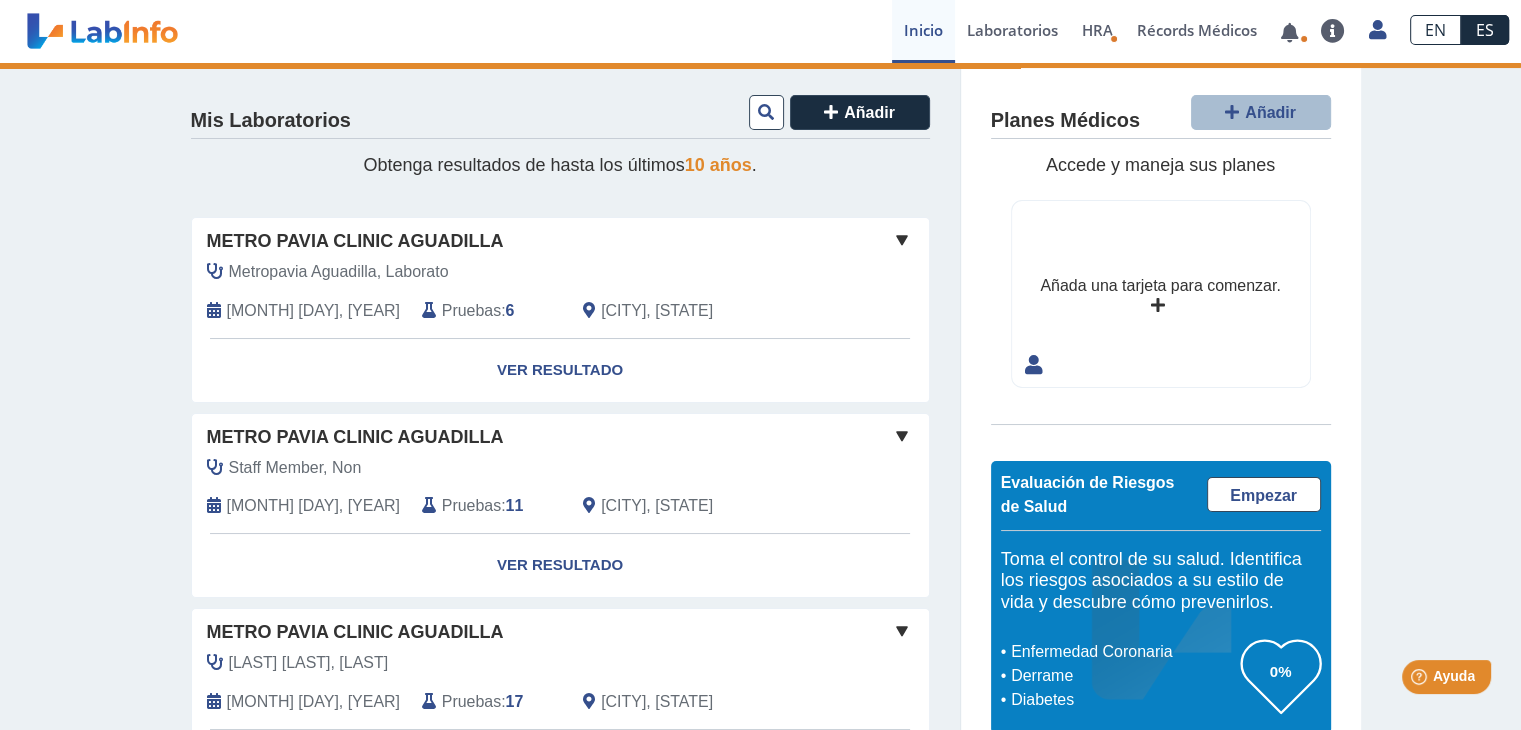 click 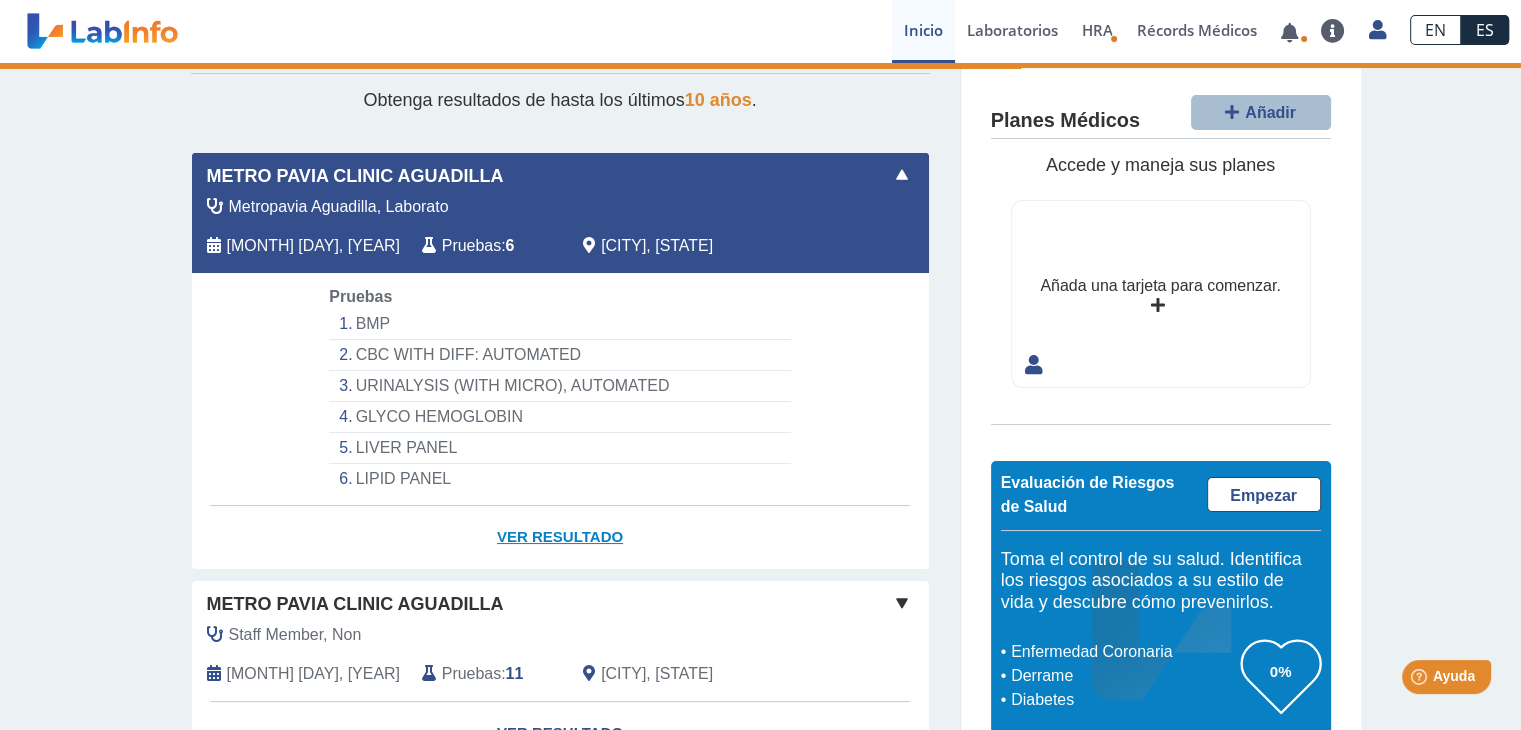 scroll, scrollTop: 100, scrollLeft: 0, axis: vertical 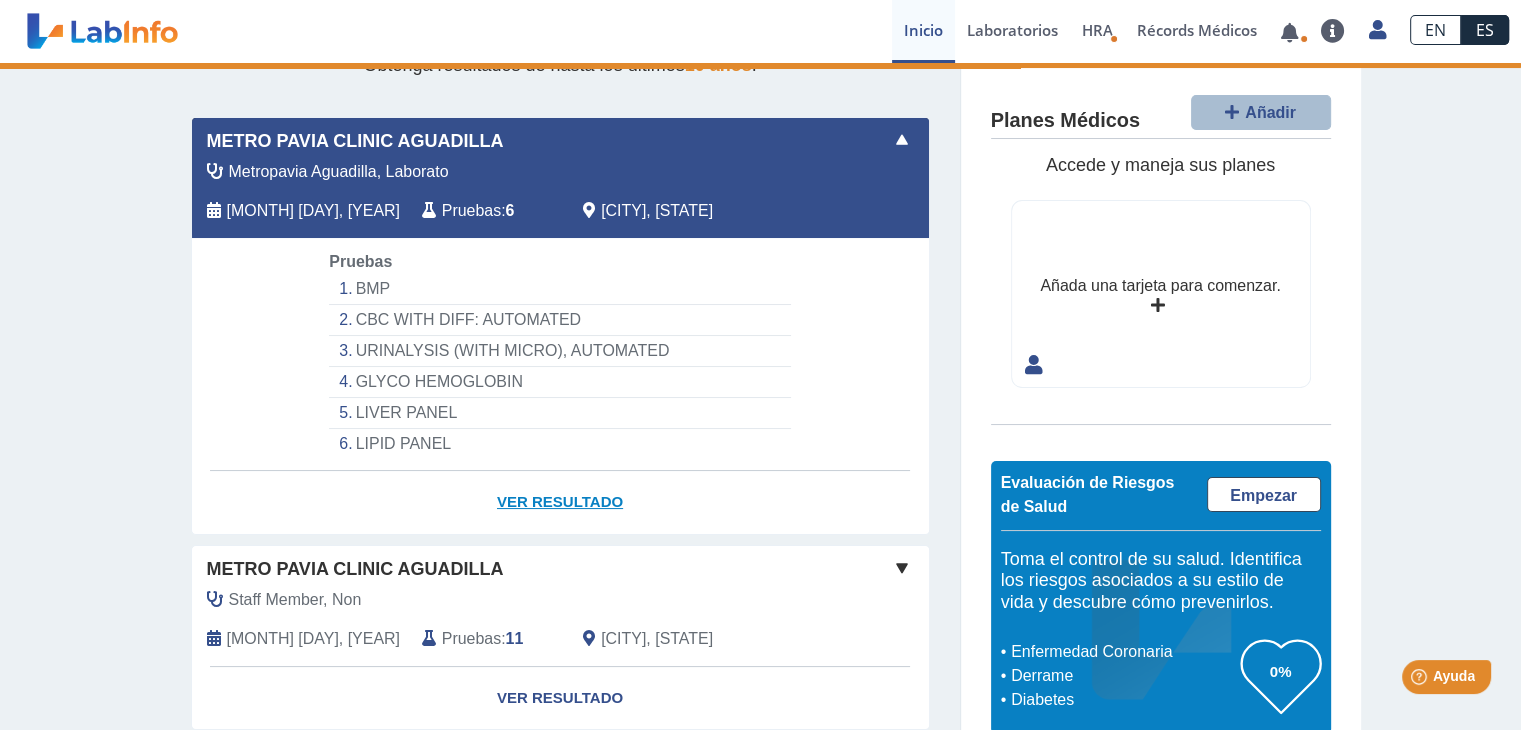 click on "Mis Laboratorios Añadir Obtenga resultados de hasta los últimos  10 años . Metro Pavia Clinic Aguadilla  Metropavia Aguadilla, Laborato   Aug 5, 2025 Pruebas :  6  Aguadilla, PR   Yo   Yo  Pruebas  BMP   CBC WITH DIFF: AUTOMATED   URINALYSIS (WITH  MICRO), AUTOMATED   GLYCO HEMOGLOBIN   LIVER PANEL   LIPID PANEL  Ver Resultado Metro Pavia Clinic Aguadilla  Staff Member, Non   Mar 6, 2025 Pruebas :  11  Aguadilla, PR   Yo   Yo  Ver Resultado Metro Pavia Clinic Aguadilla  Rivera Nieves, Yadiel   Nov 21, 2023 Pruebas :  17  Aguadilla, PR   Yo   Yo  Ver Resultado Clinica Yaguez  Gonzalez Galicia, Damarys   Nov 15, 2021 Pruebas :  5  Mayaguez, PR   Yo   Yo  Ver Resultado SUBIR Planes Médicos Añadir Accede y maneja sus planes Añada una tarjeta para comenzar. Evaluación de Riesgos de Salud Empezar Toma el control de su salud. Identifica los riesgos asociados a su estilo de vida y descubre cómo prevenirlos. Enfermedad Coronaria Derrame Diabetes 0%" 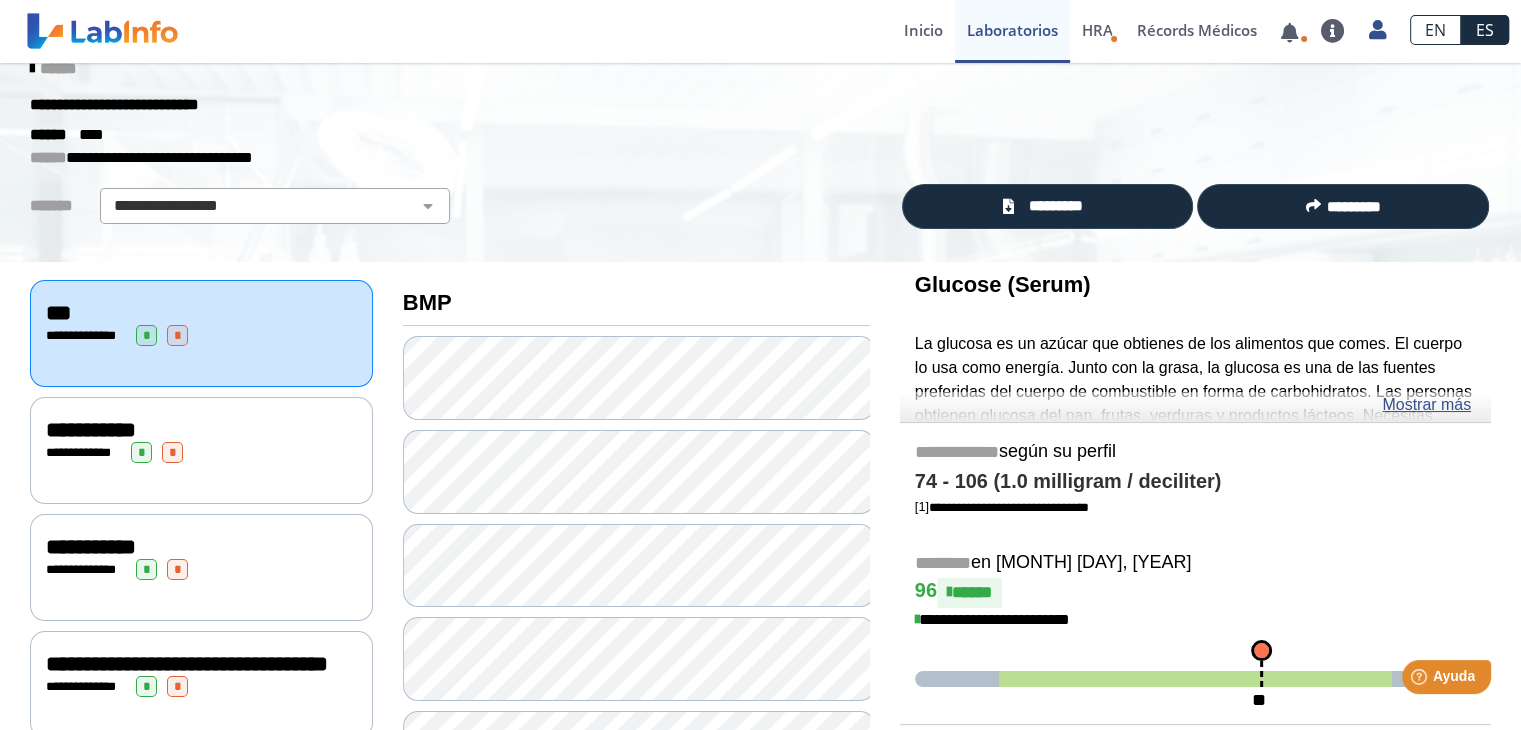 scroll, scrollTop: 0, scrollLeft: 0, axis: both 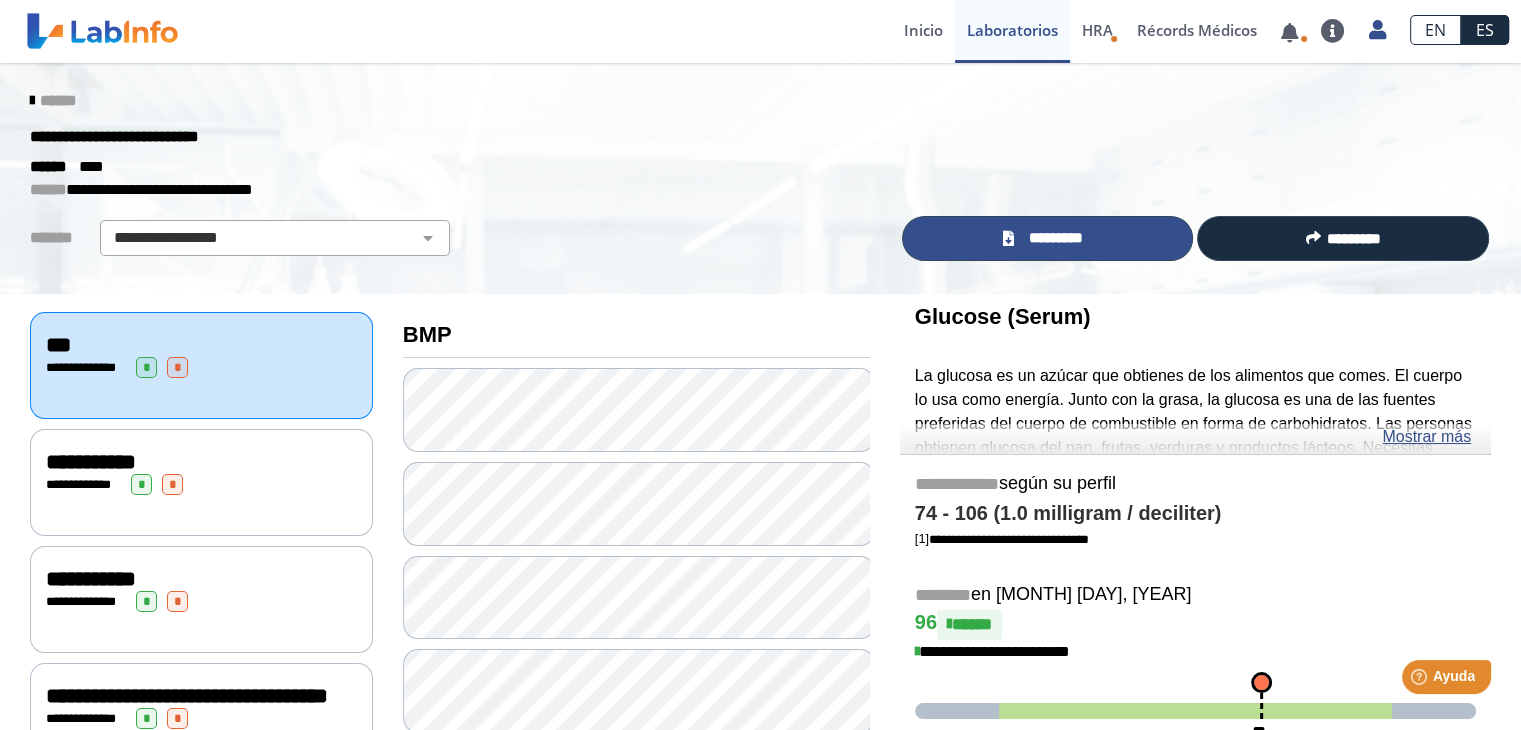click on "*********" 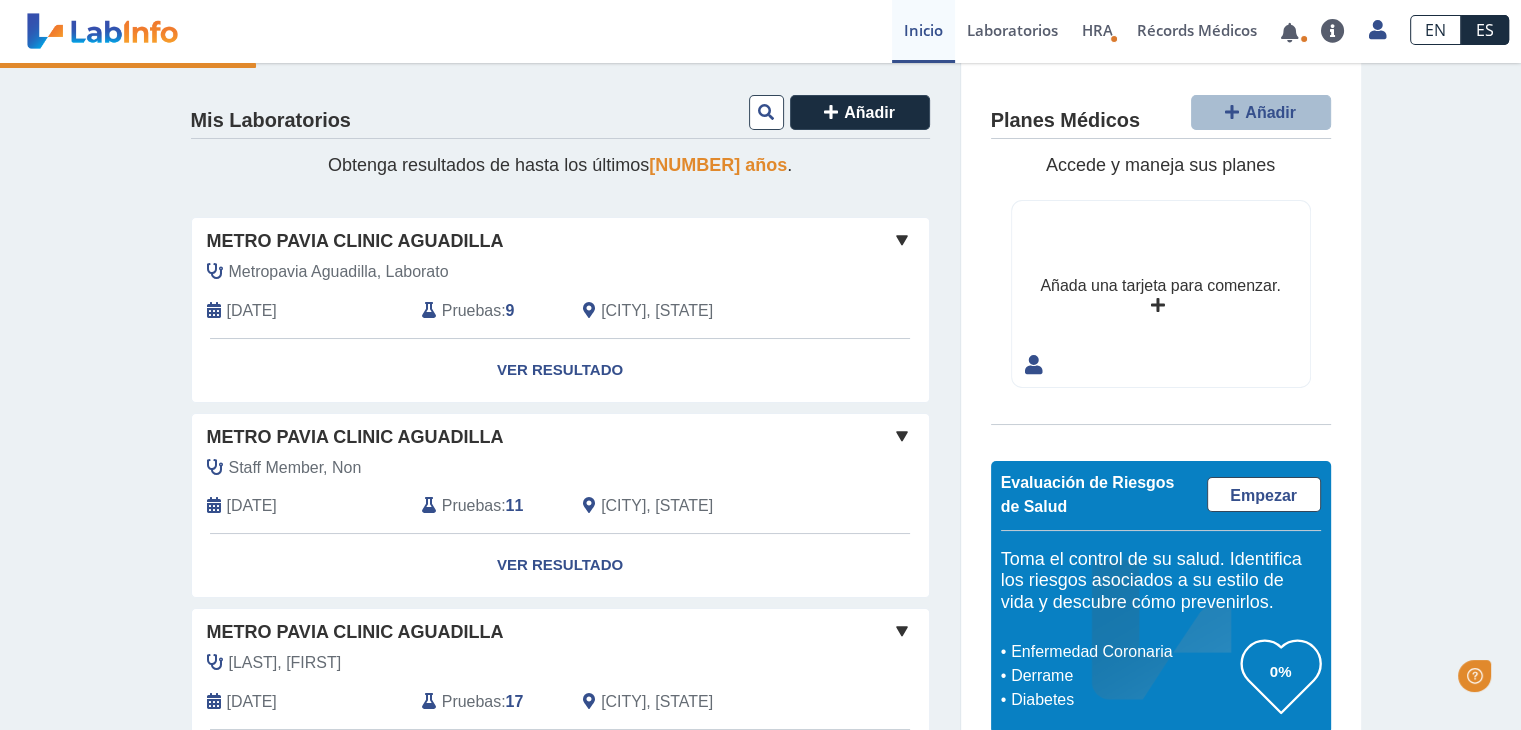 scroll, scrollTop: 0, scrollLeft: 0, axis: both 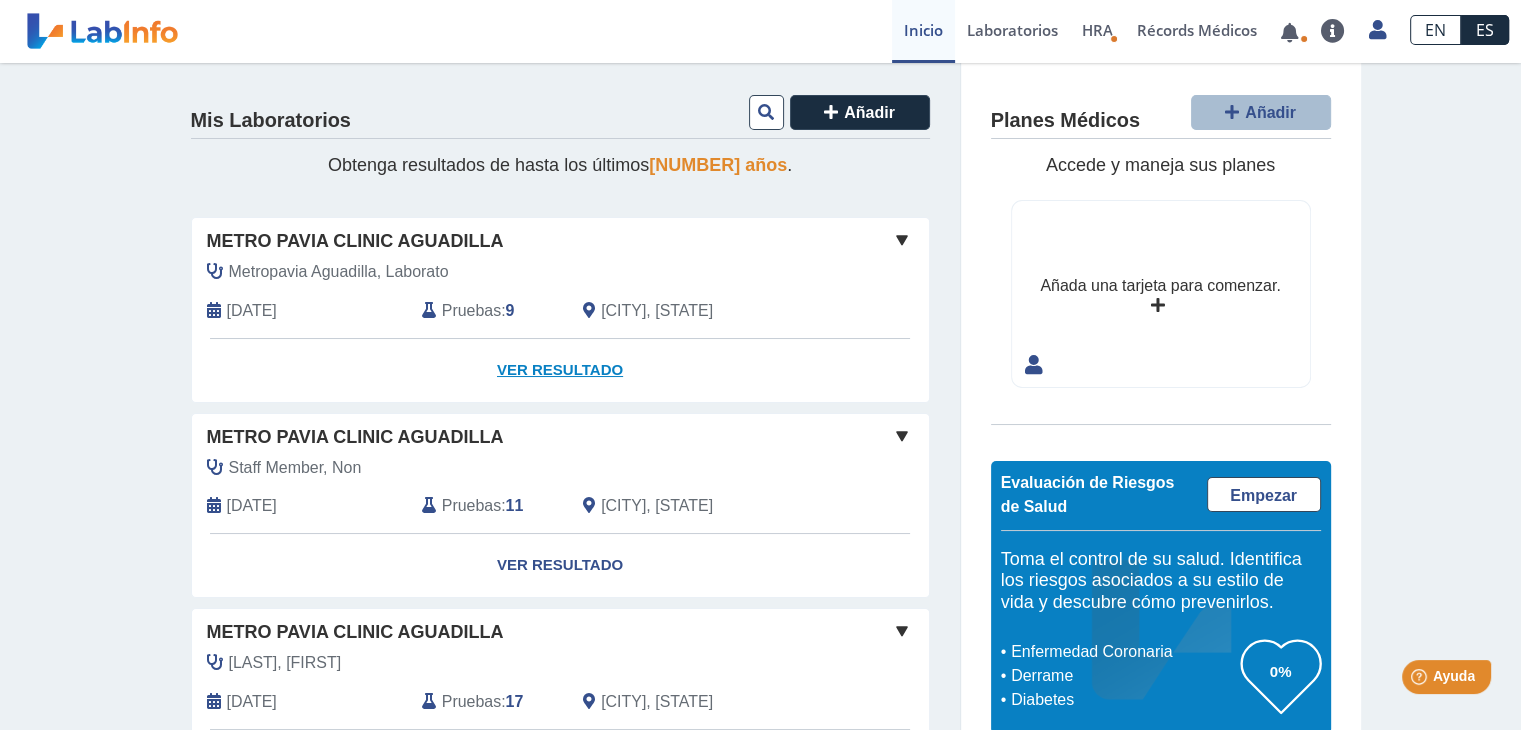 click on "Ver Resultado" 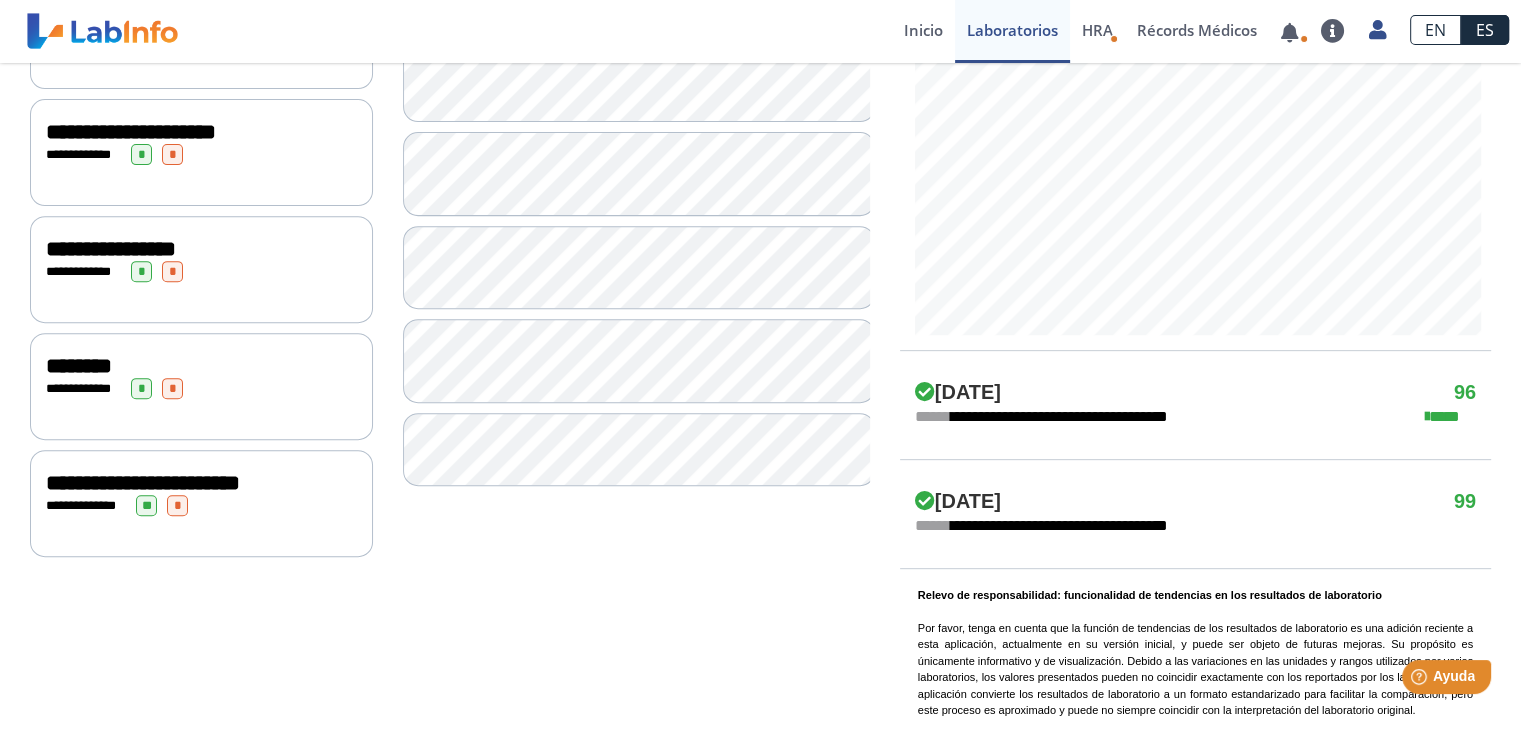 scroll, scrollTop: 800, scrollLeft: 0, axis: vertical 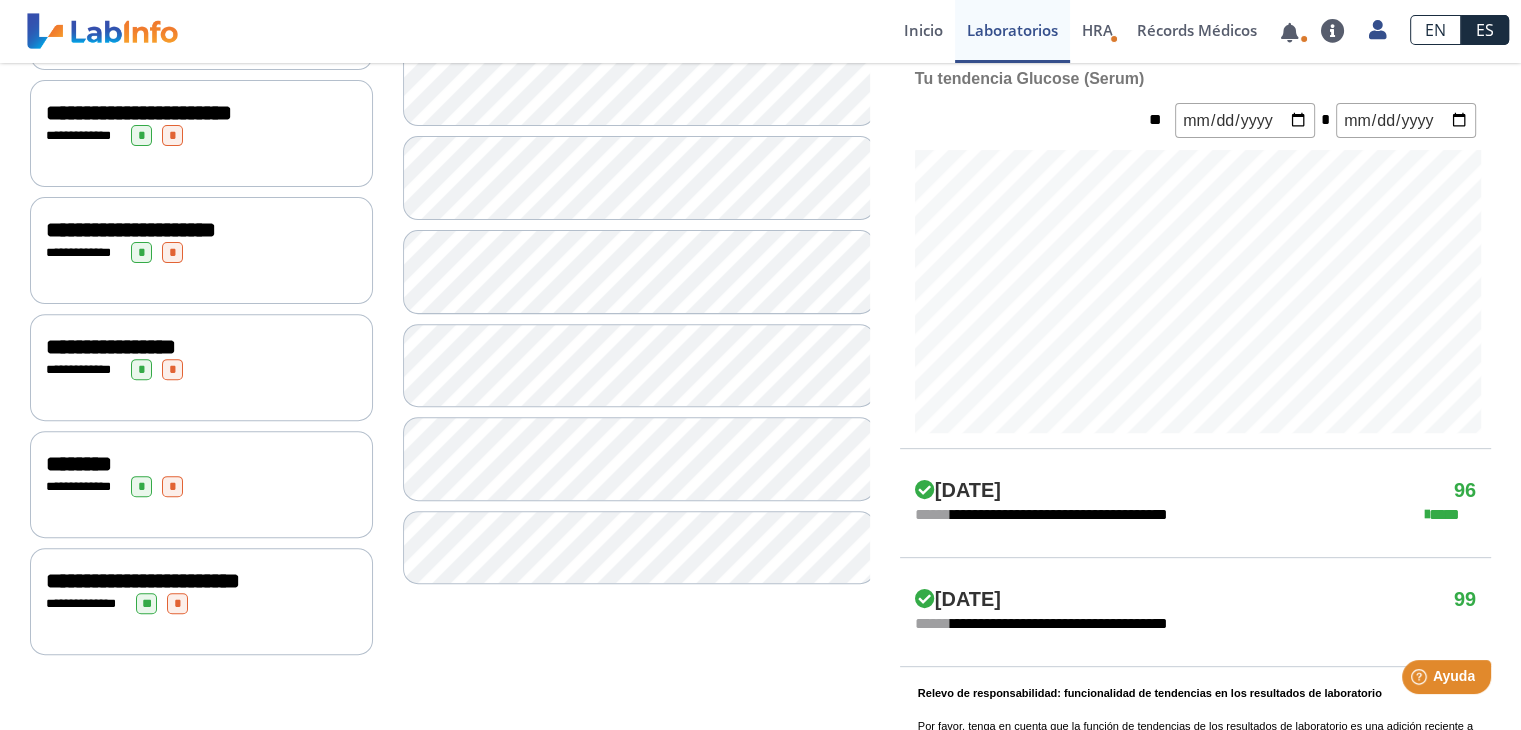click on "**********" 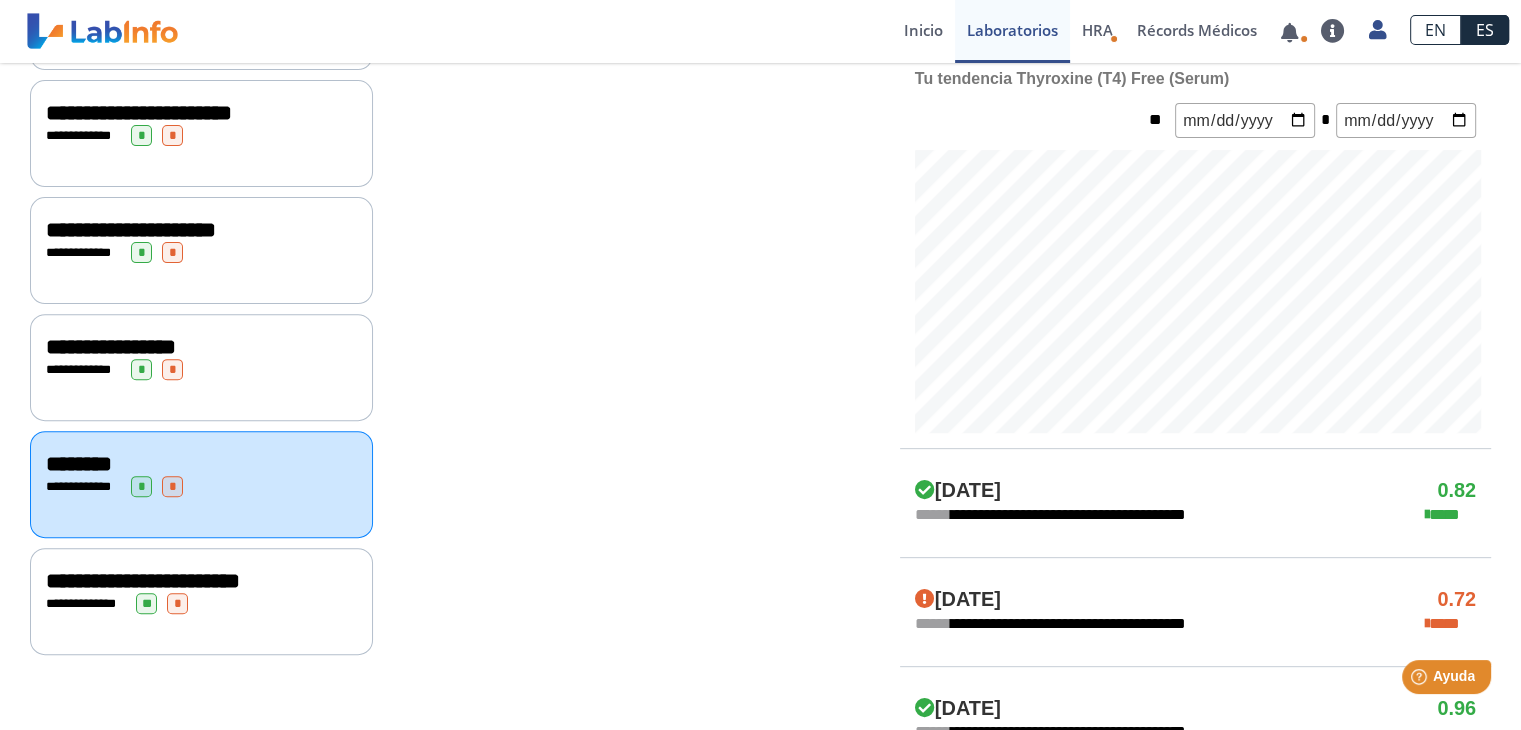 scroll, scrollTop: 800, scrollLeft: 0, axis: vertical 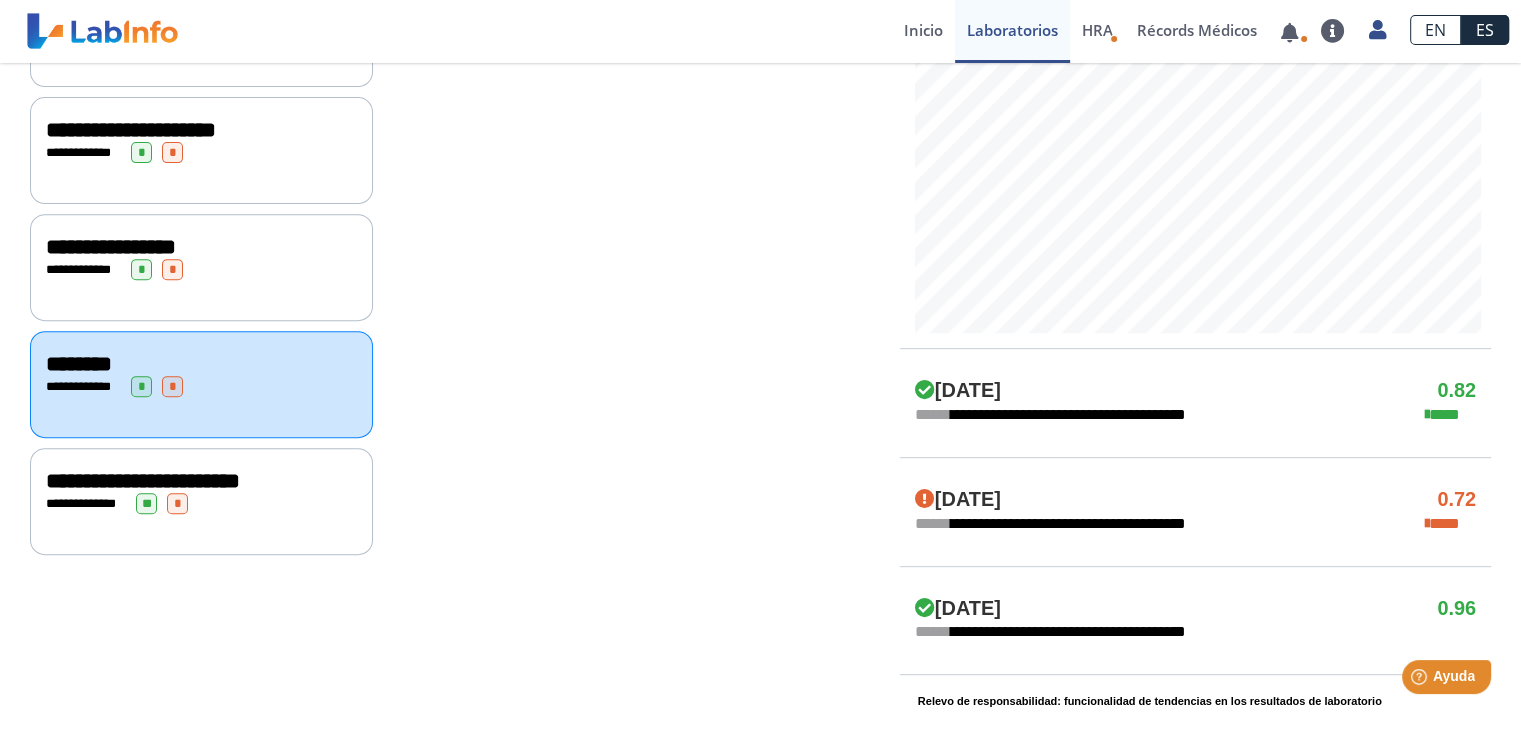 click on "**********" 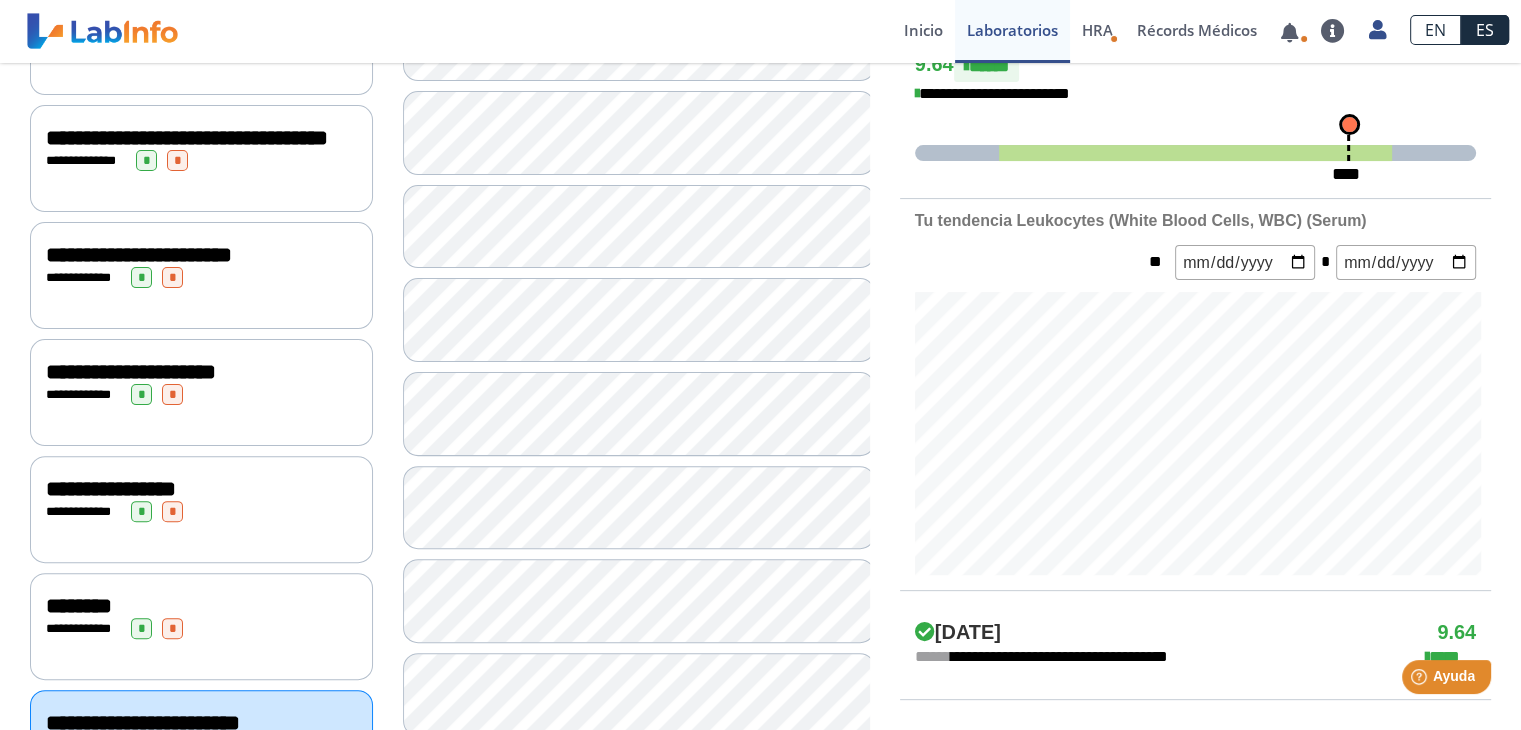 scroll, scrollTop: 500, scrollLeft: 0, axis: vertical 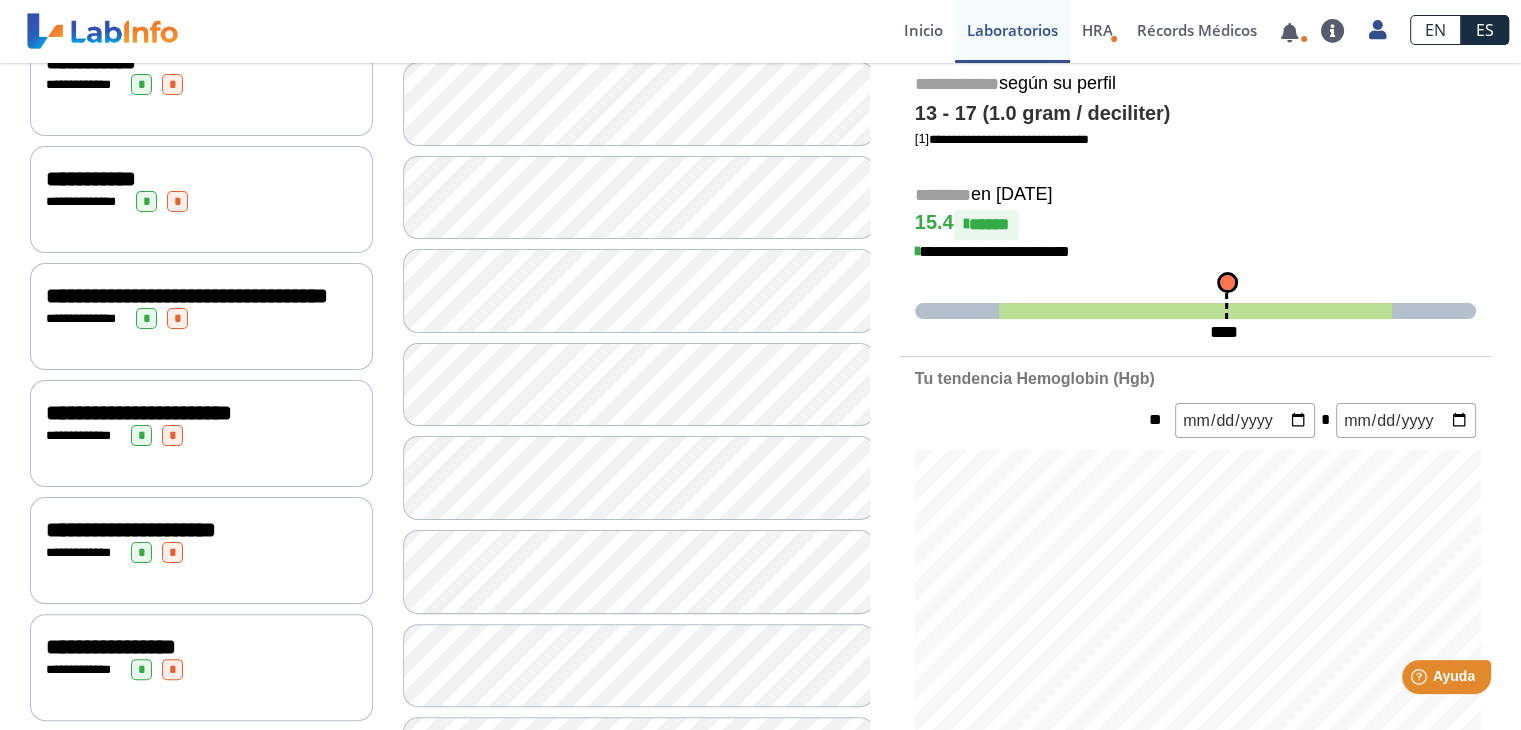 click on "**********" 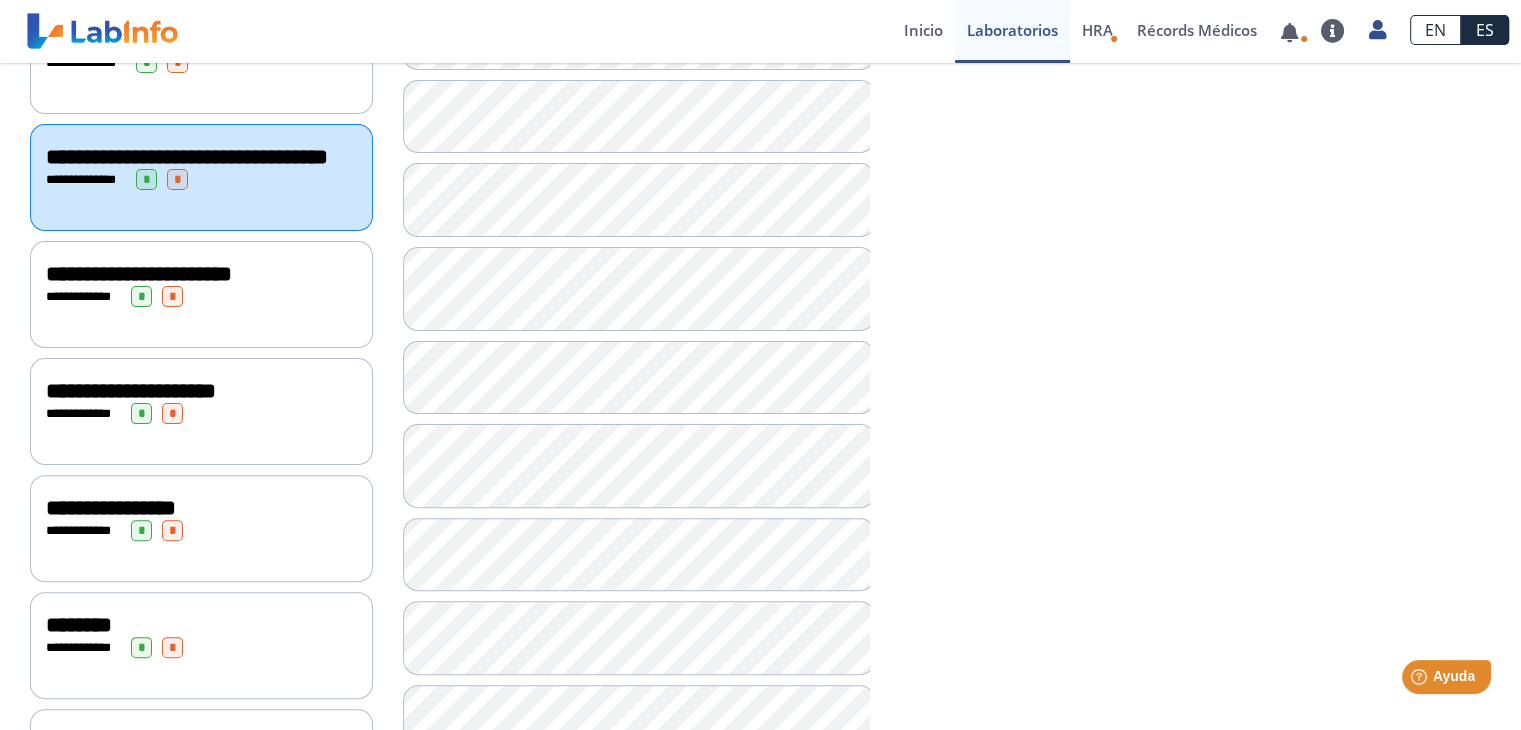 scroll, scrollTop: 517, scrollLeft: 0, axis: vertical 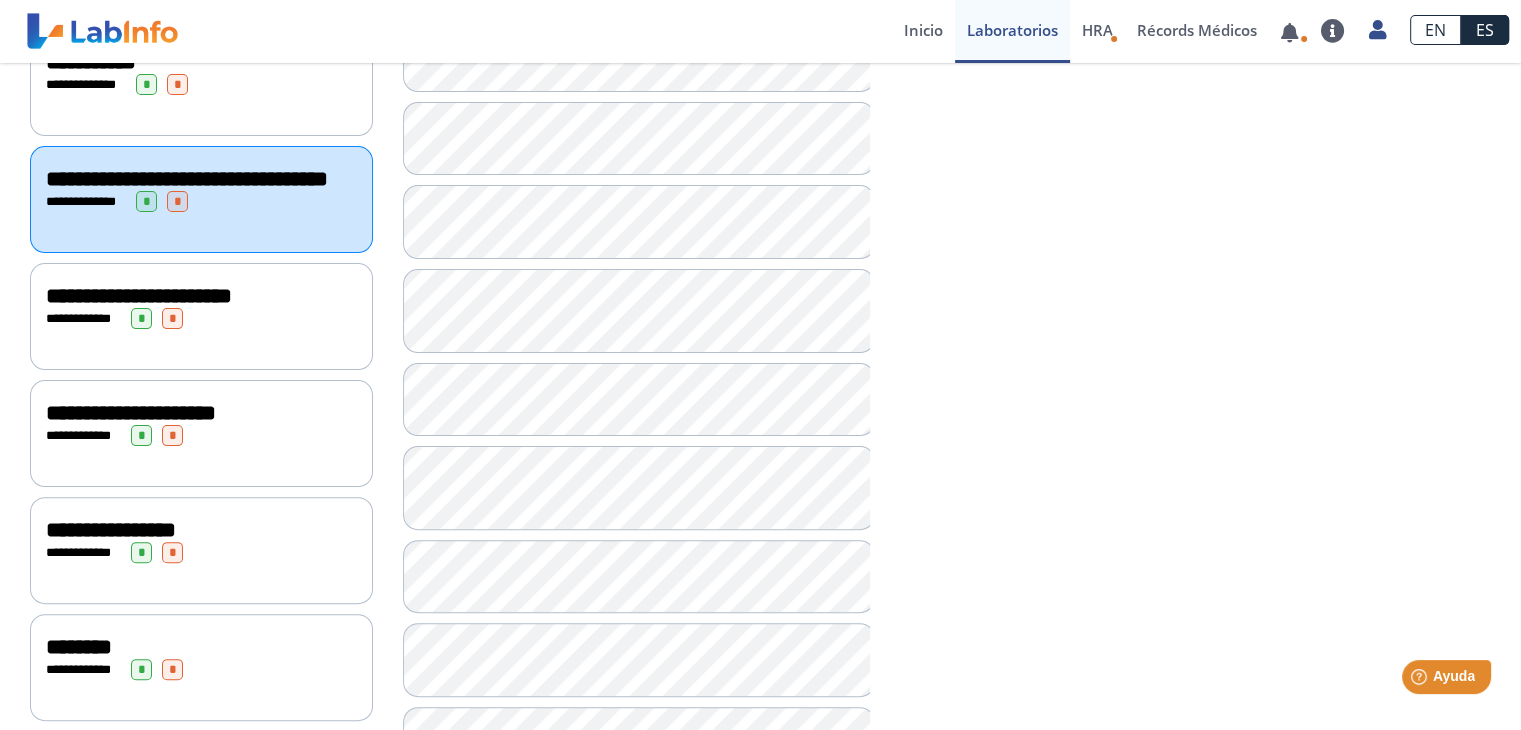 click on "**********" 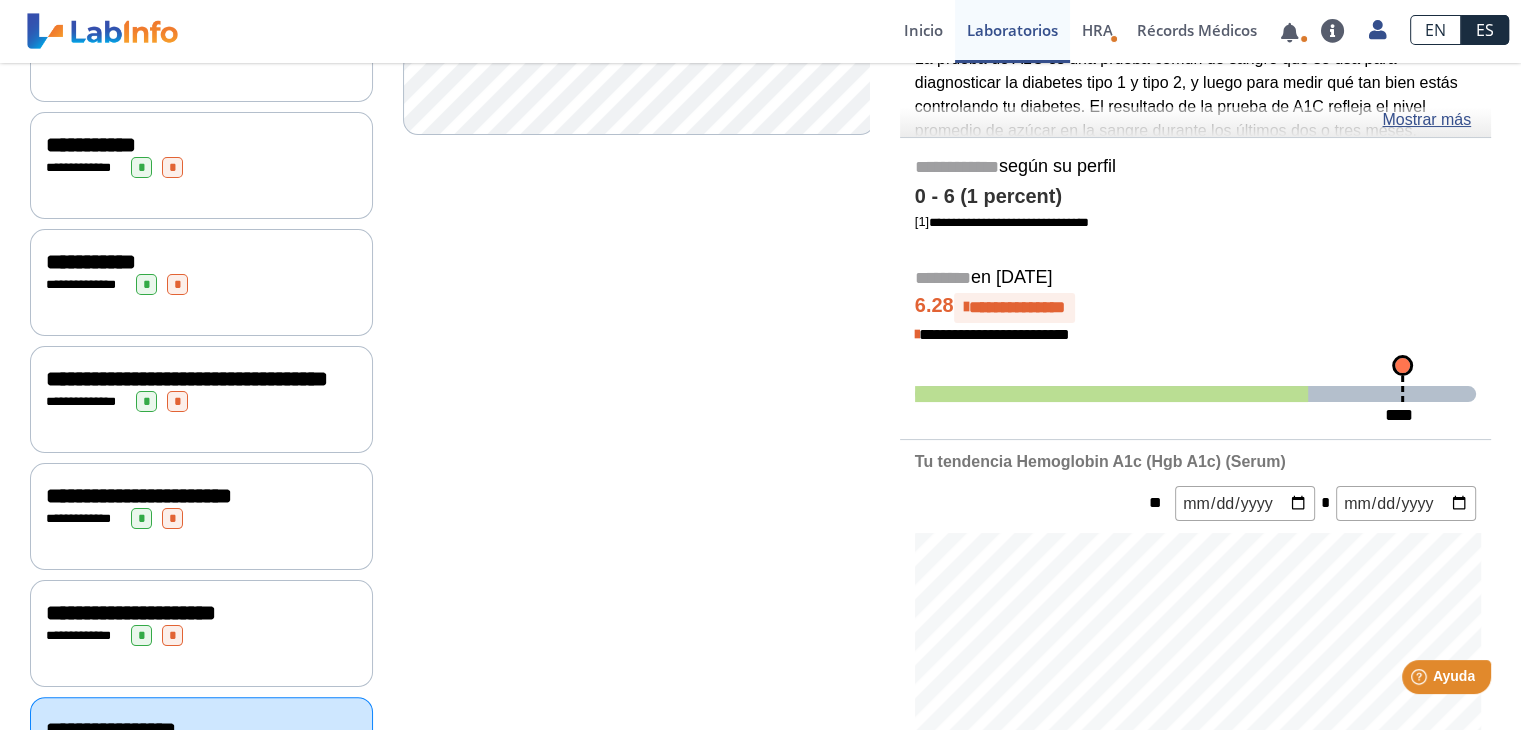 scroll, scrollTop: 217, scrollLeft: 0, axis: vertical 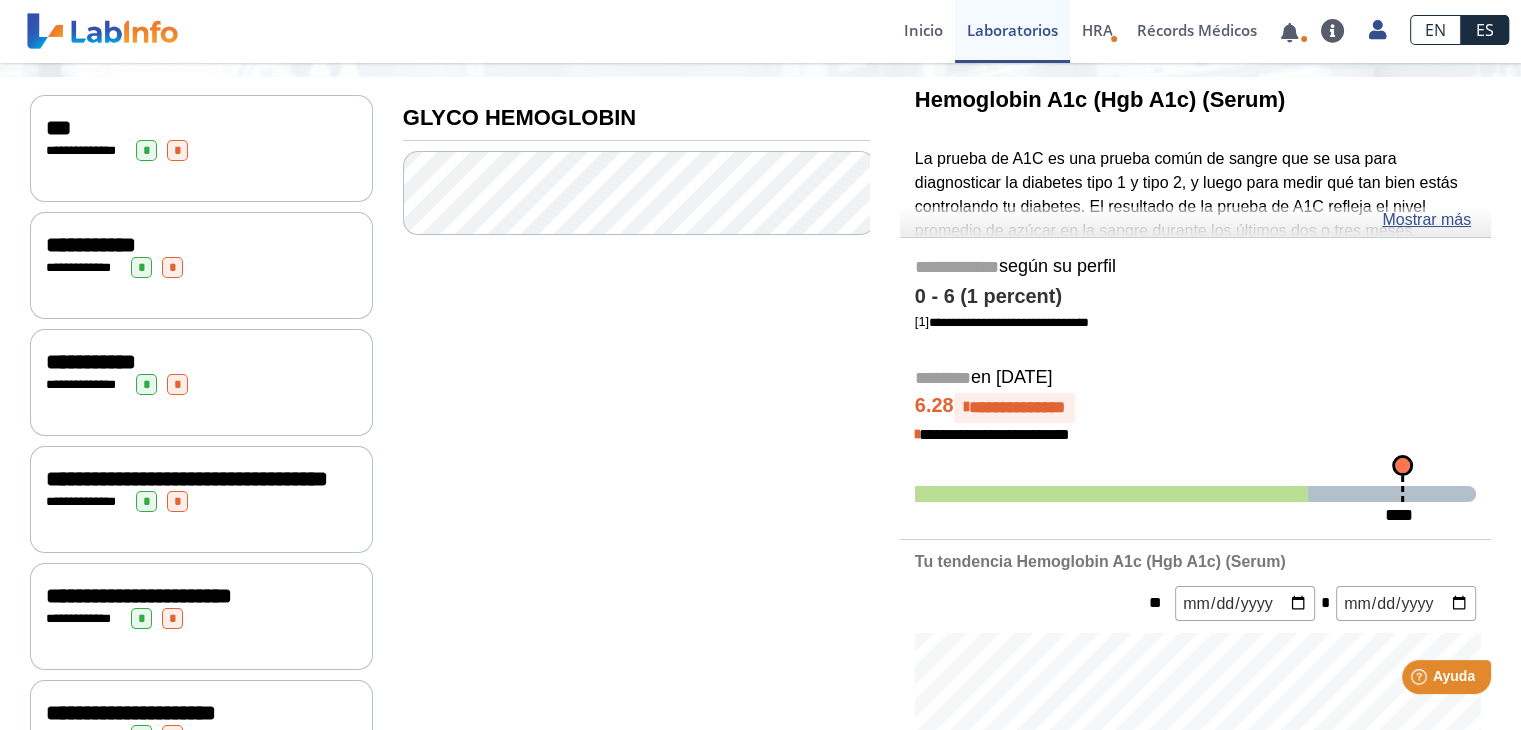 click on "**********" 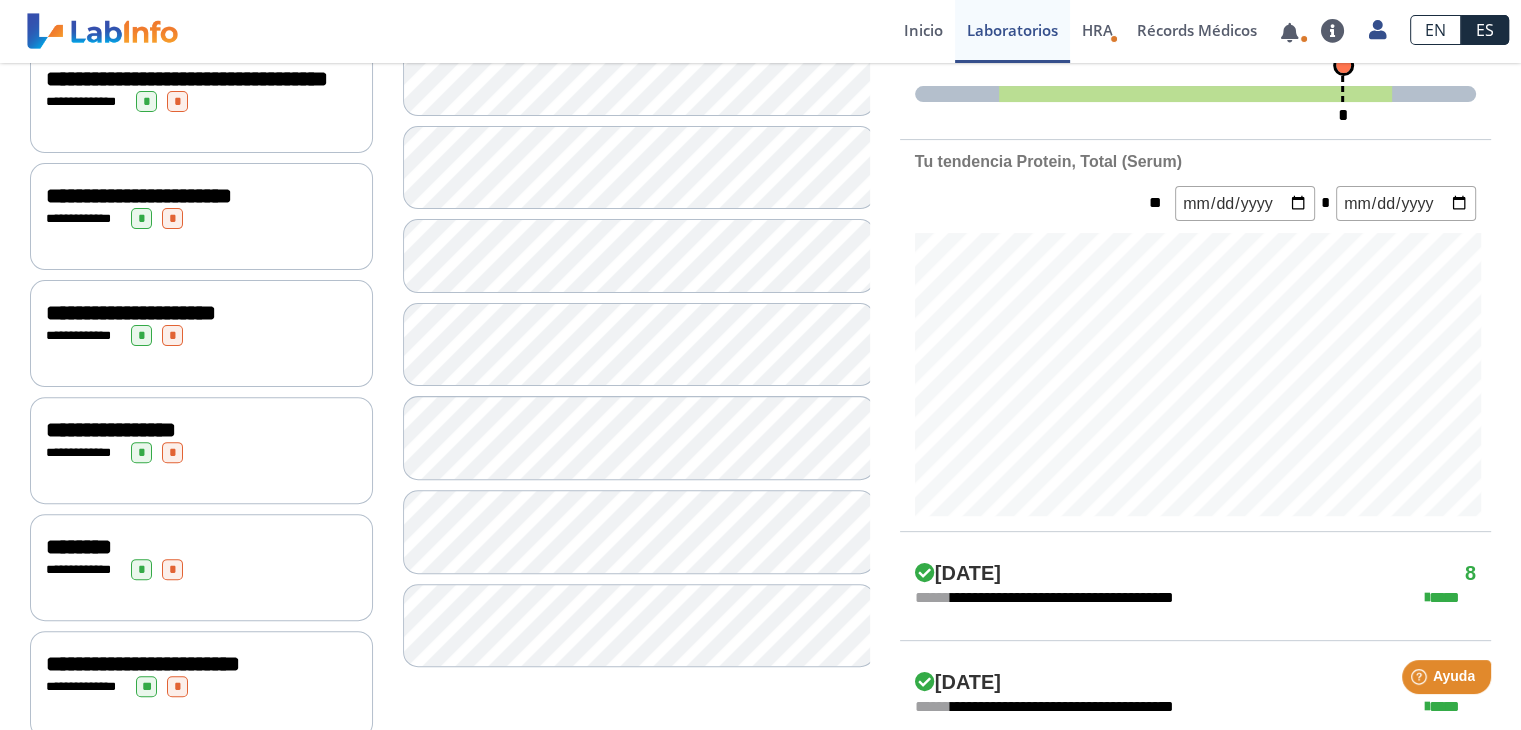 scroll, scrollTop: 717, scrollLeft: 0, axis: vertical 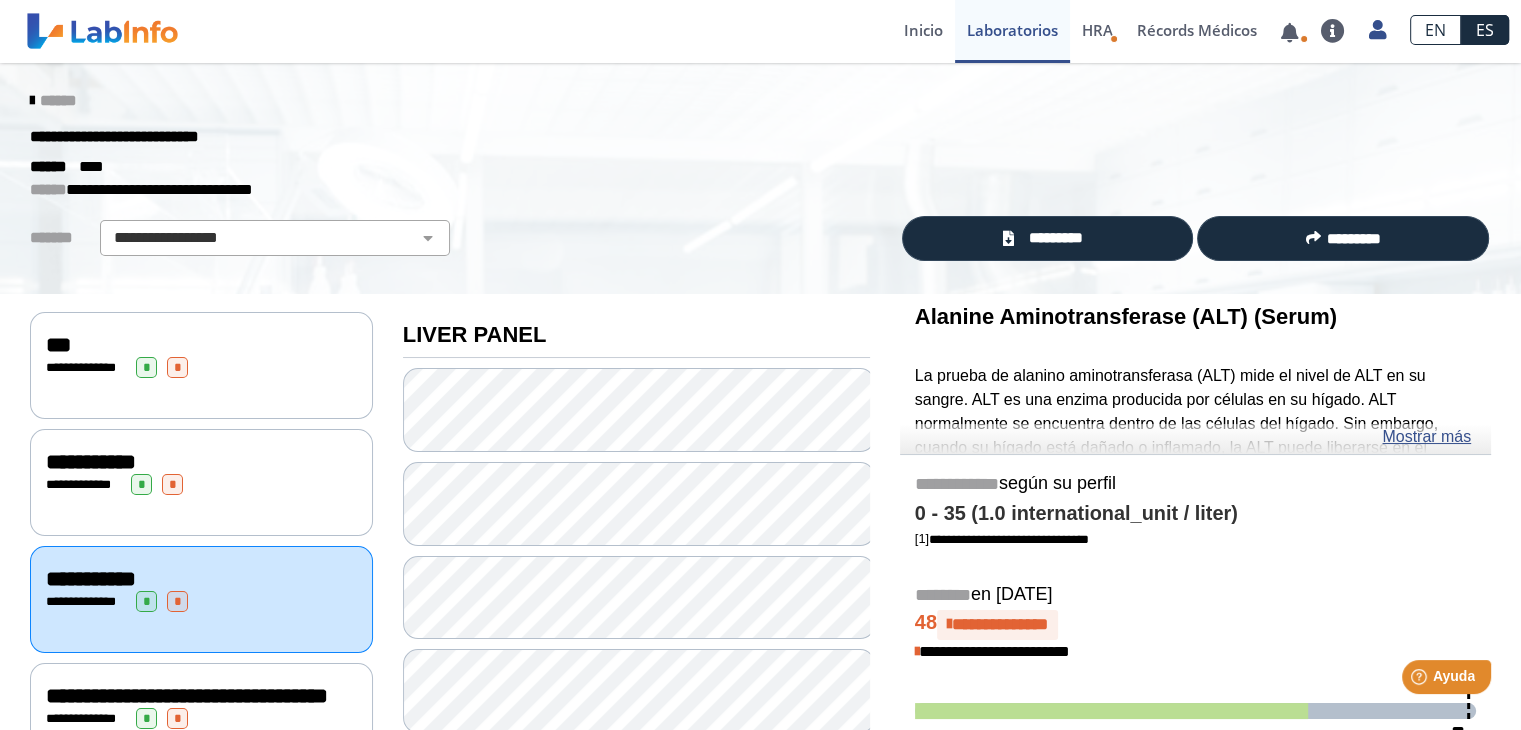 click on "***" 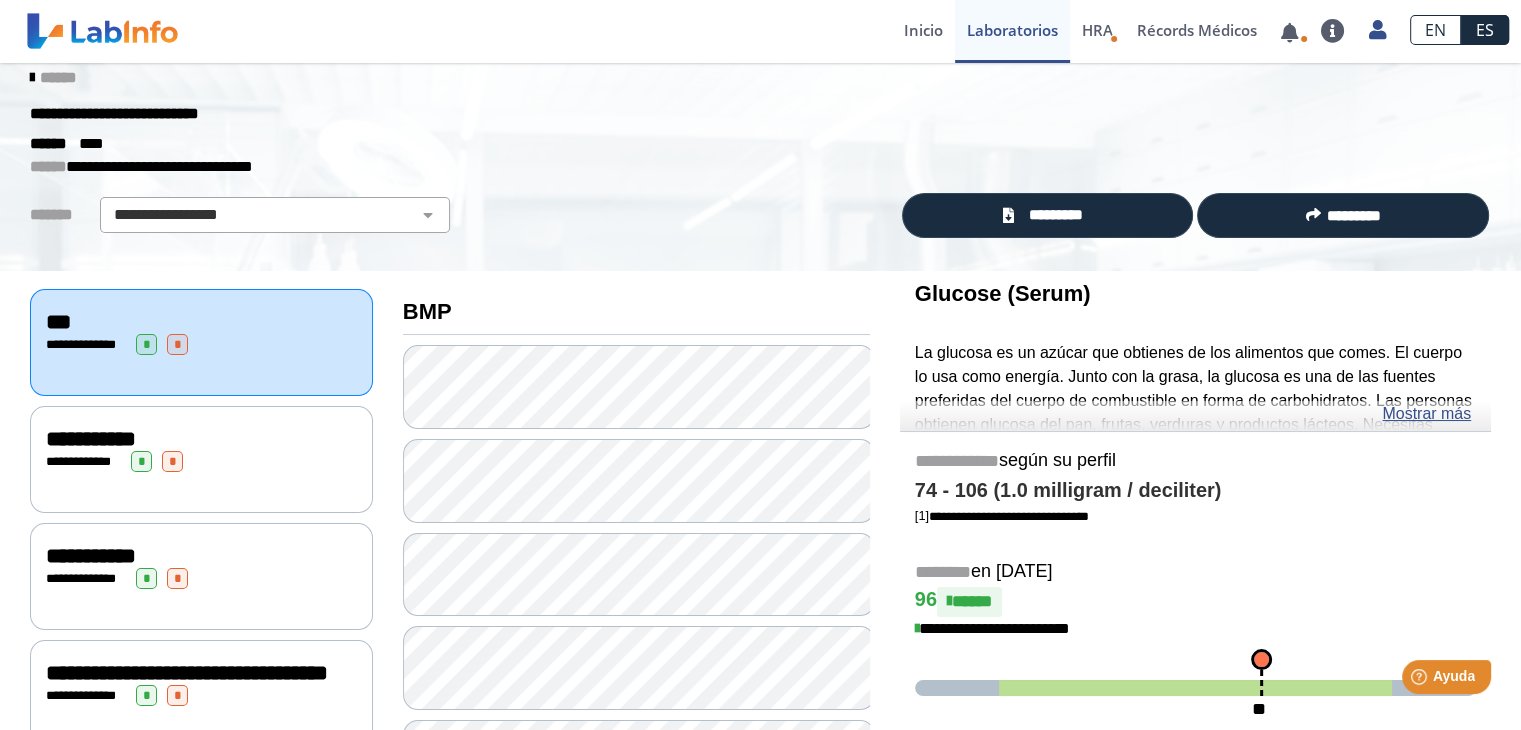 scroll, scrollTop: 20, scrollLeft: 0, axis: vertical 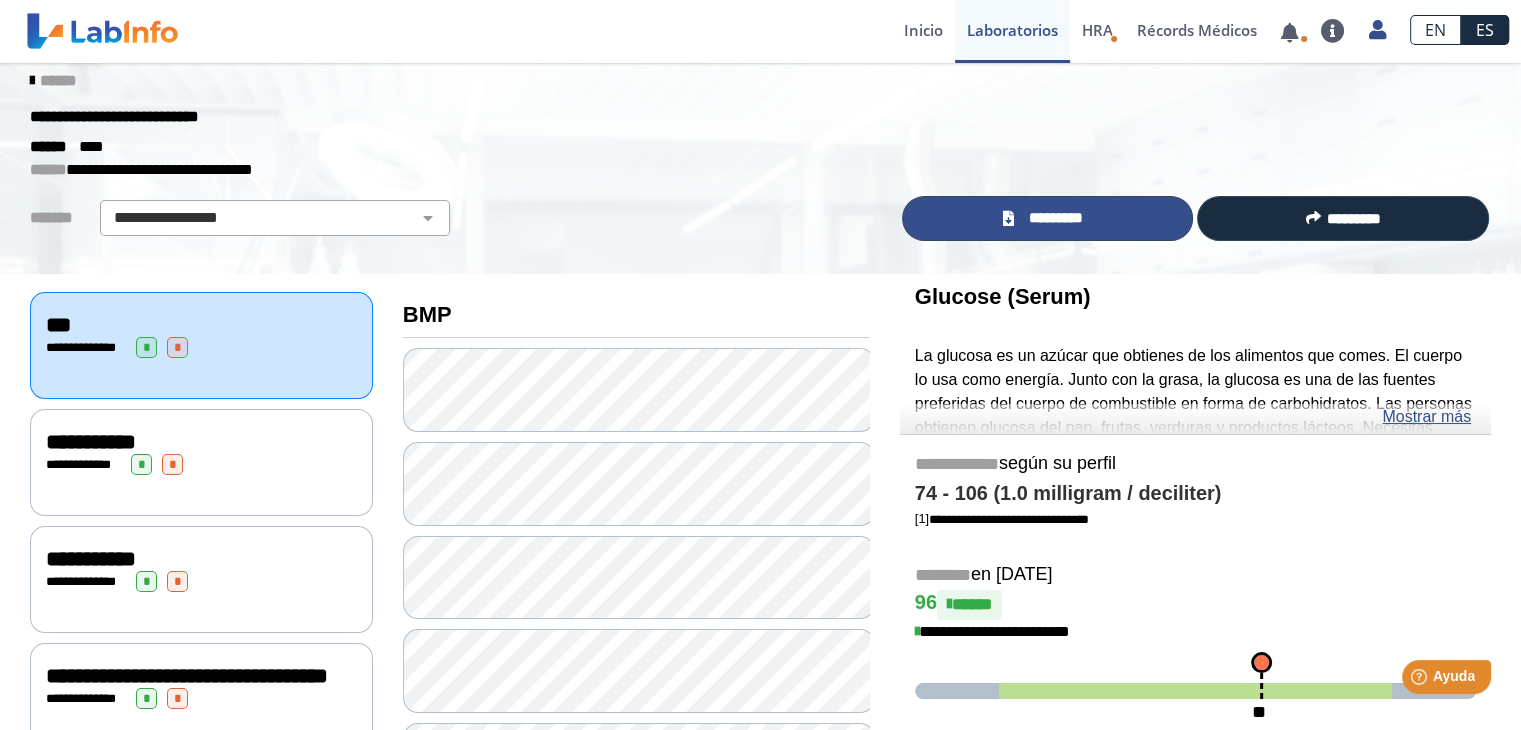 click on "*********" 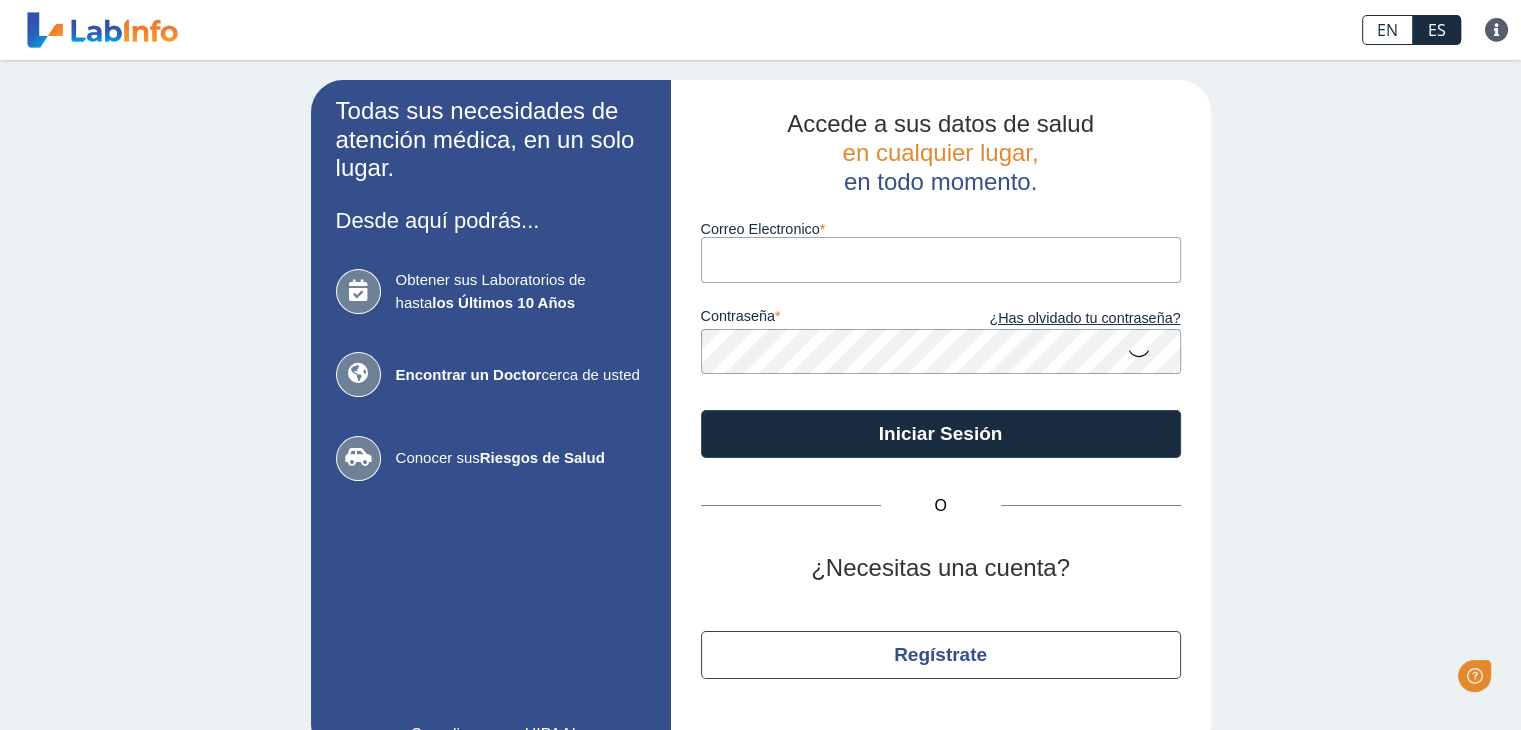 scroll, scrollTop: 0, scrollLeft: 0, axis: both 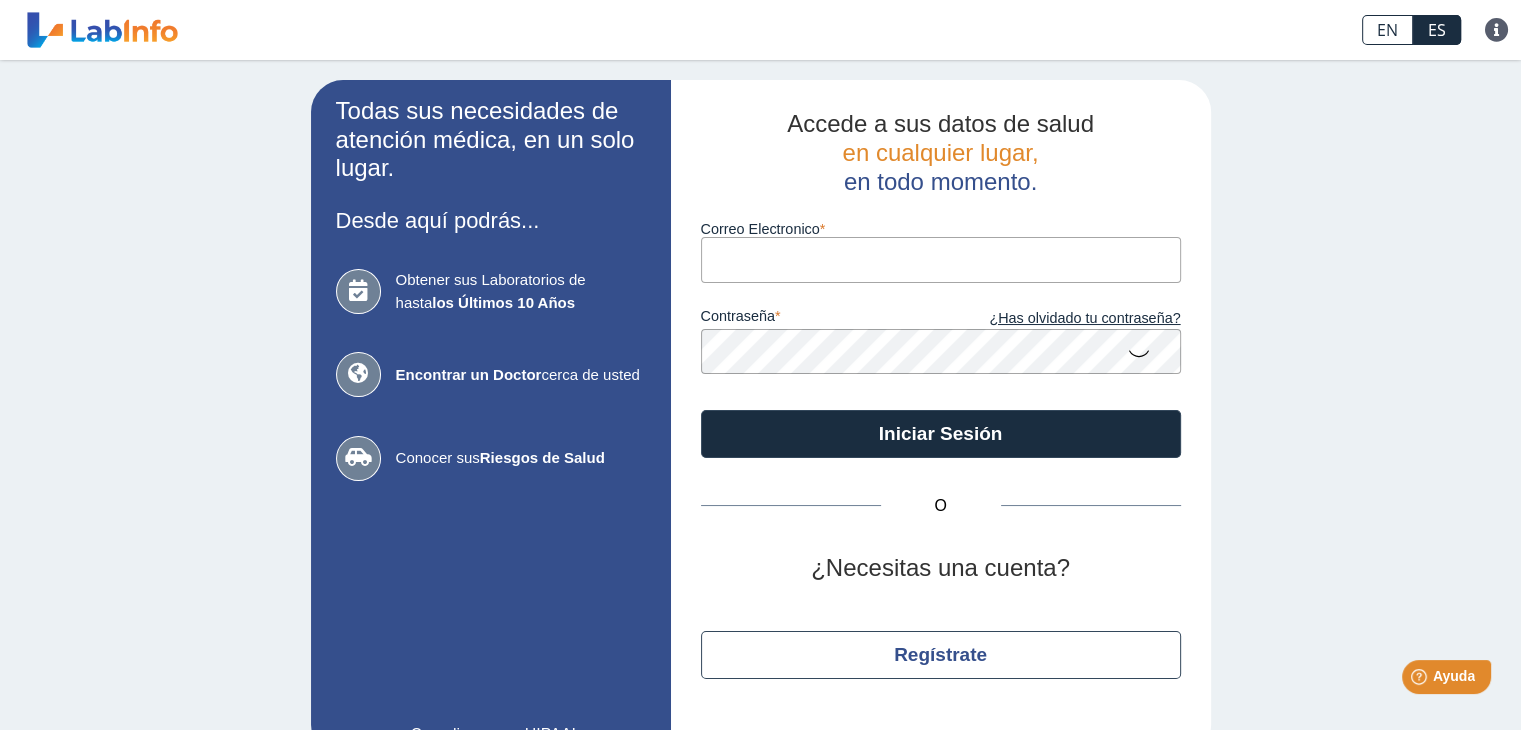 click on "Correo Electronico" at bounding box center (941, 259) 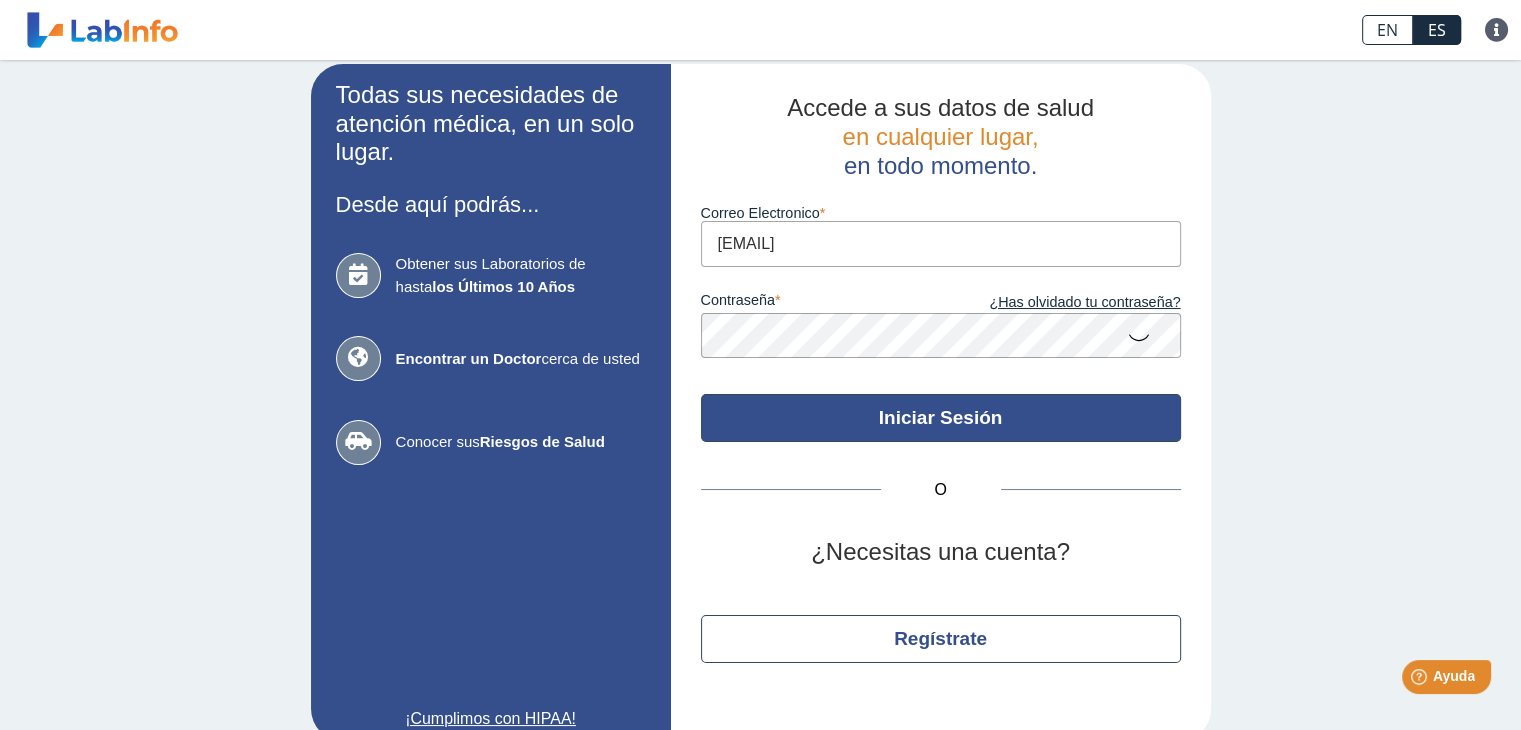 scroll, scrollTop: 0, scrollLeft: 0, axis: both 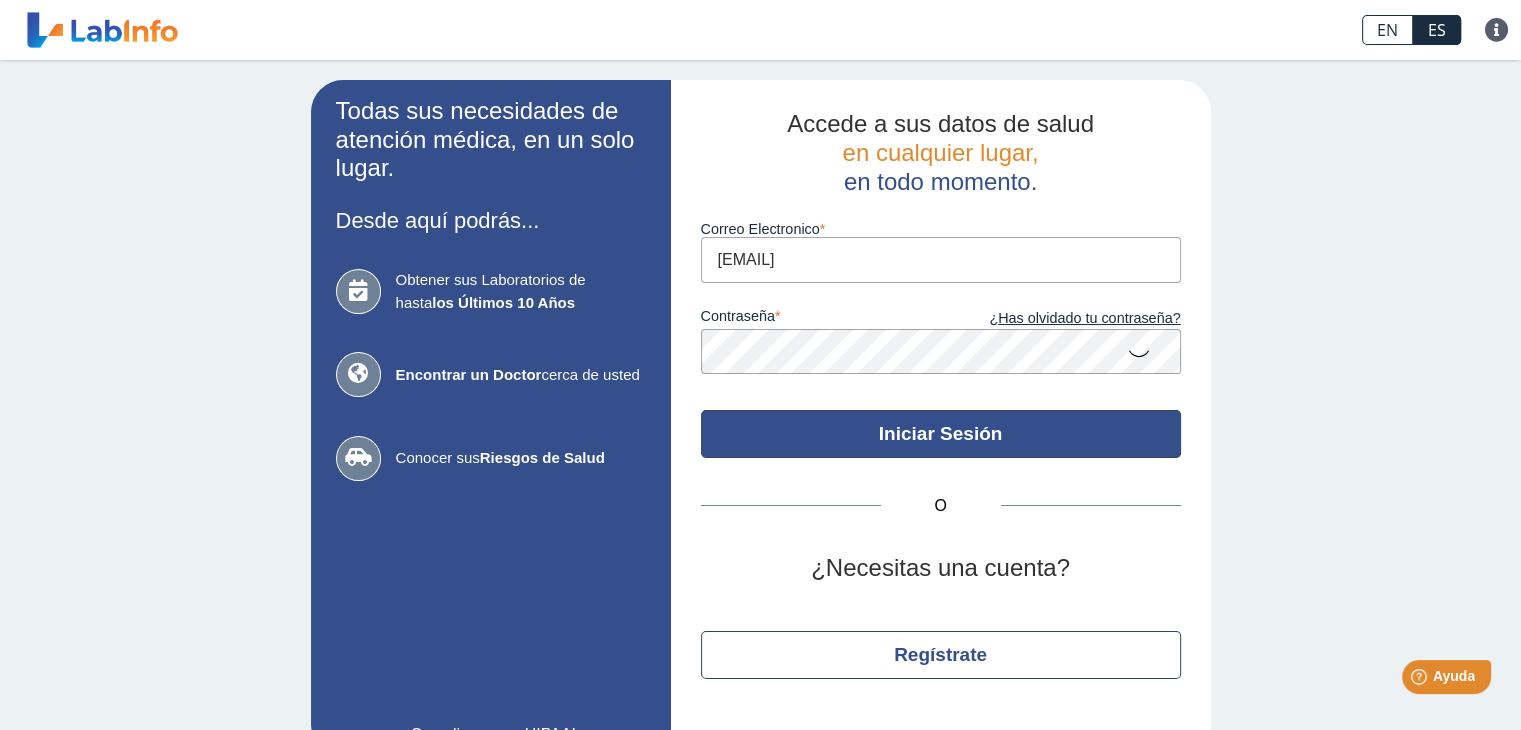 click on "Iniciar Sesión" 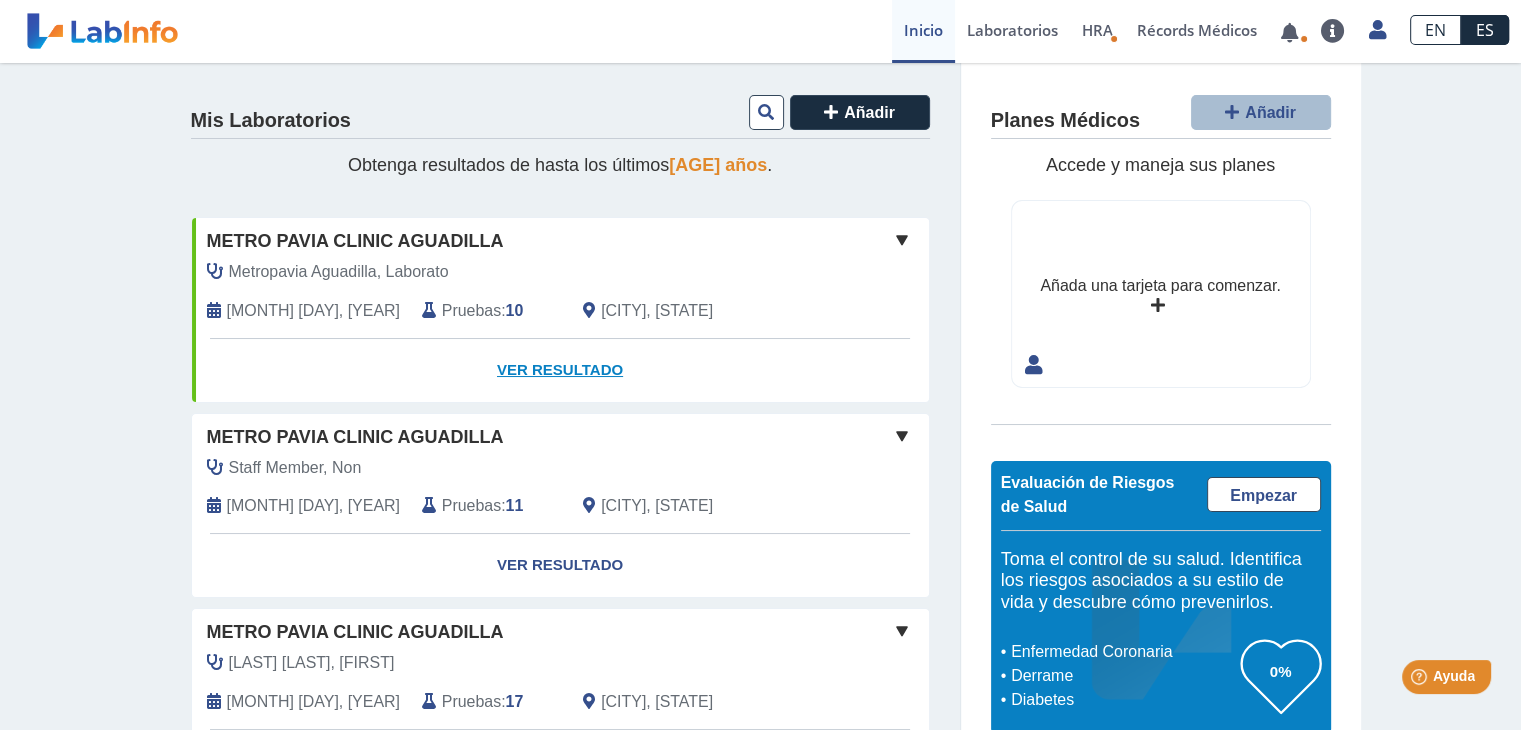 click on "Ver Resultado" 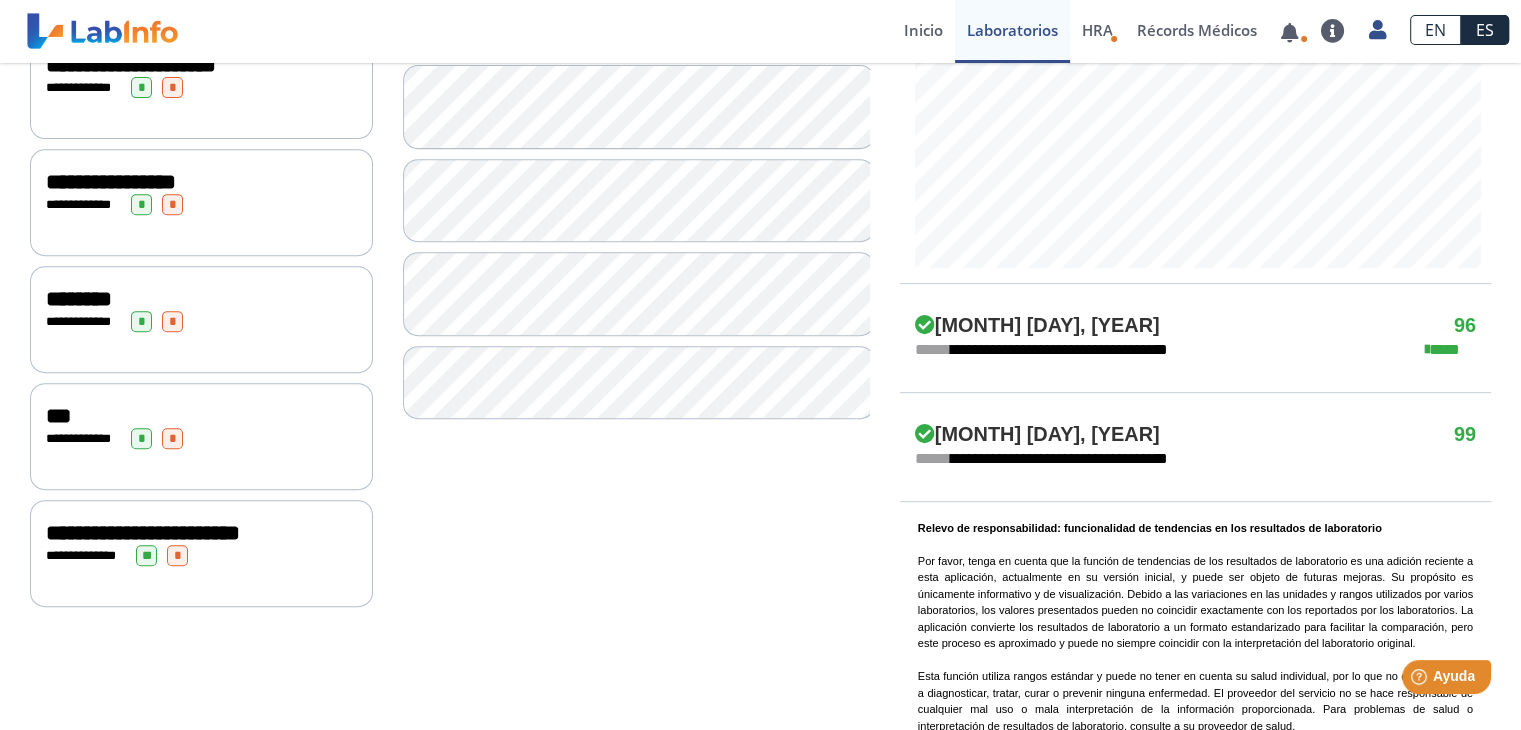 scroll, scrollTop: 906, scrollLeft: 0, axis: vertical 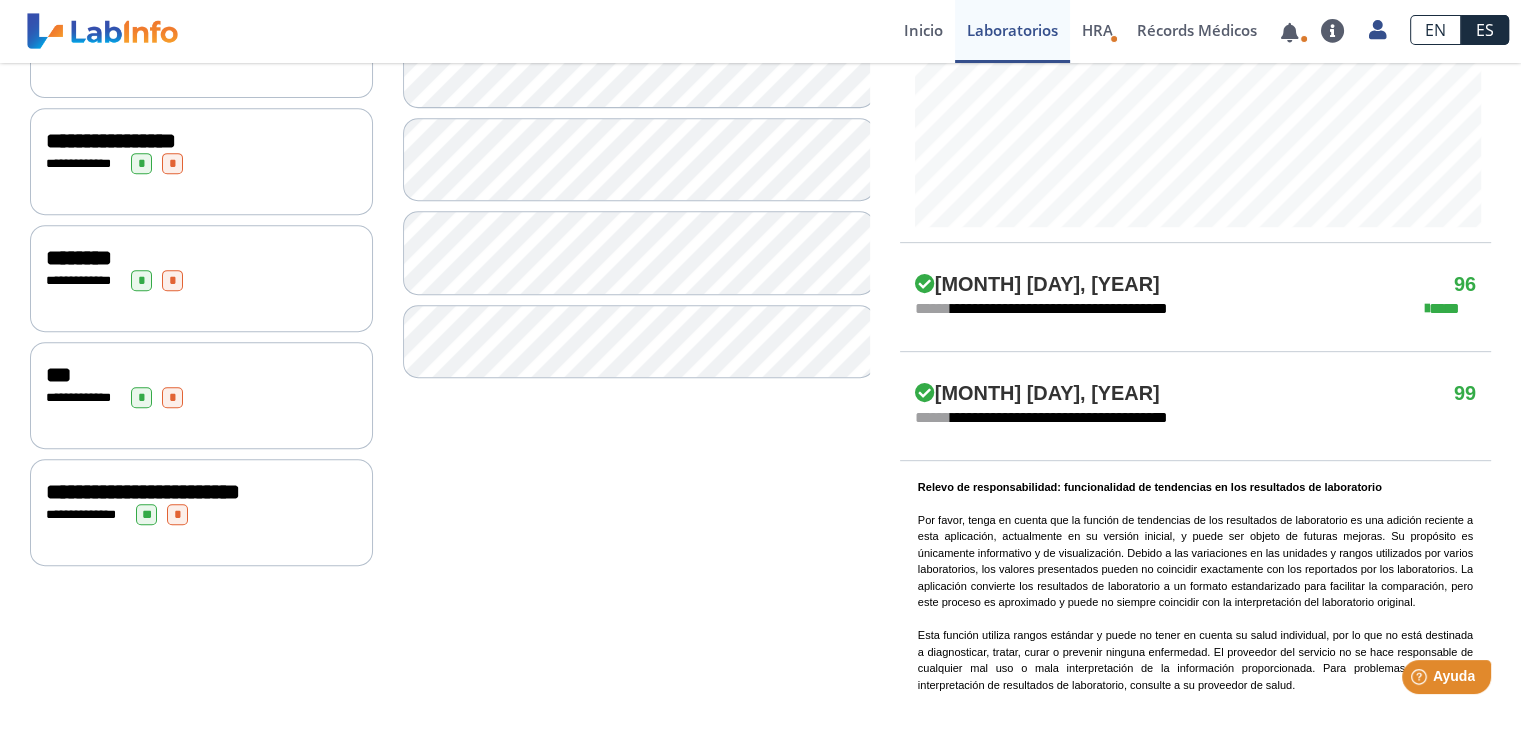 click on "**********" 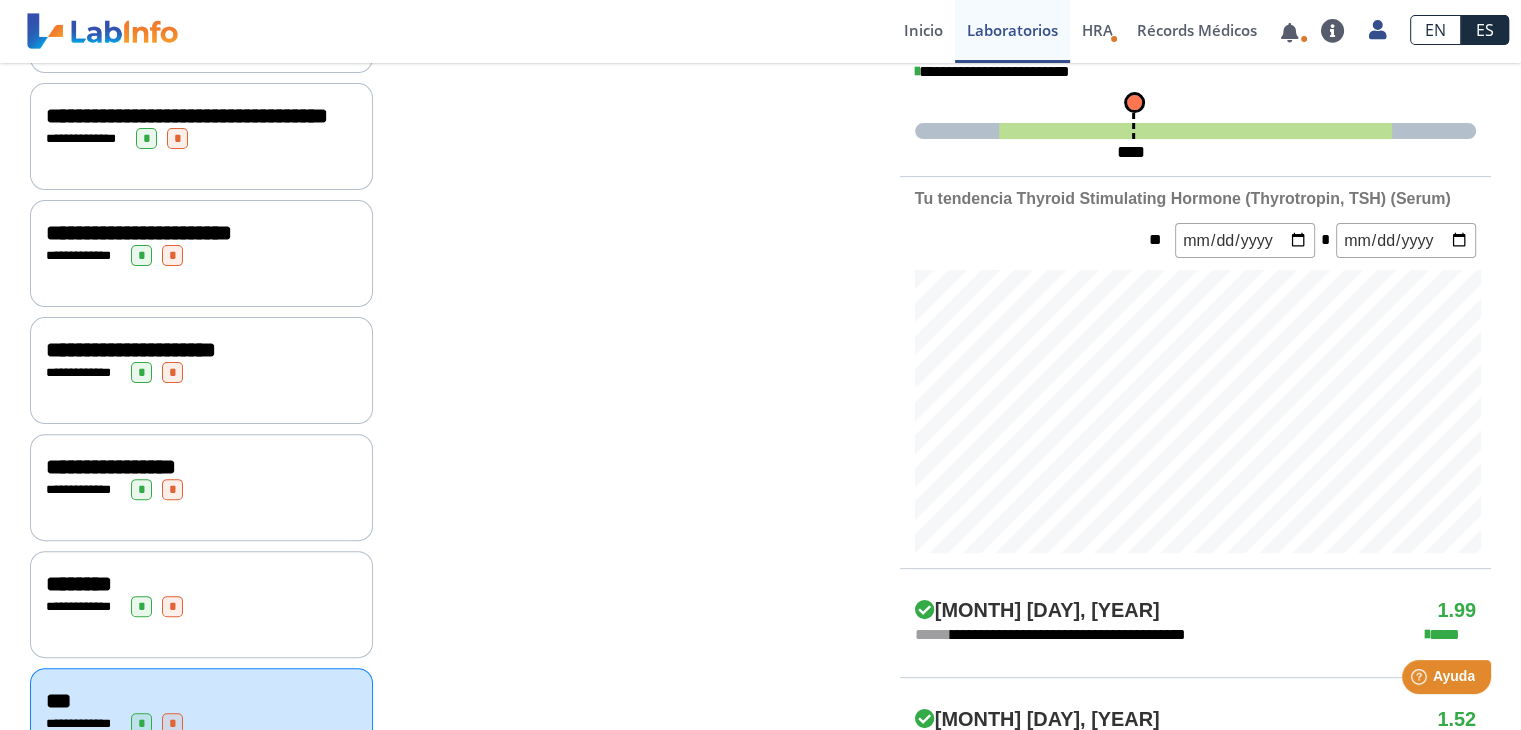 scroll, scrollTop: 506, scrollLeft: 0, axis: vertical 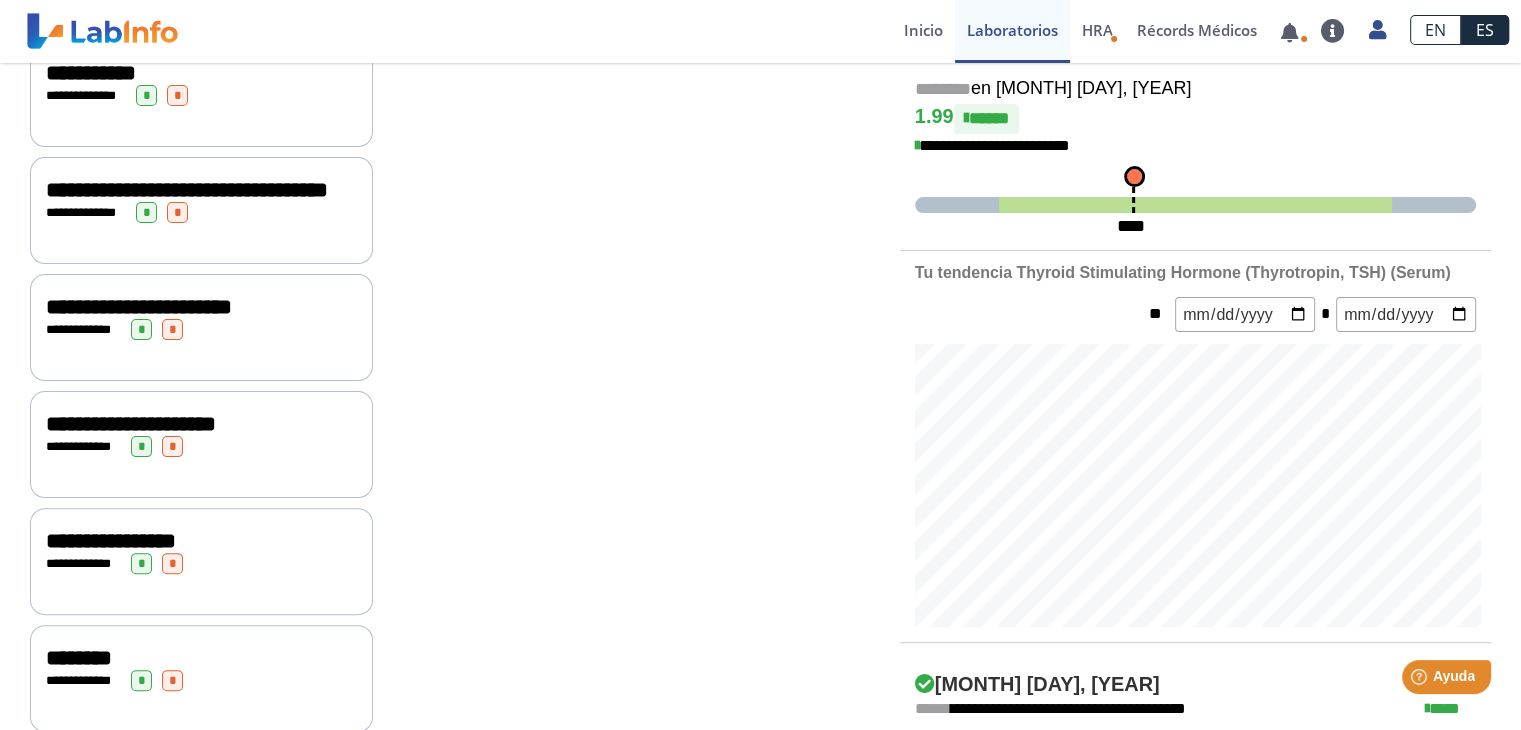 click on "**********" 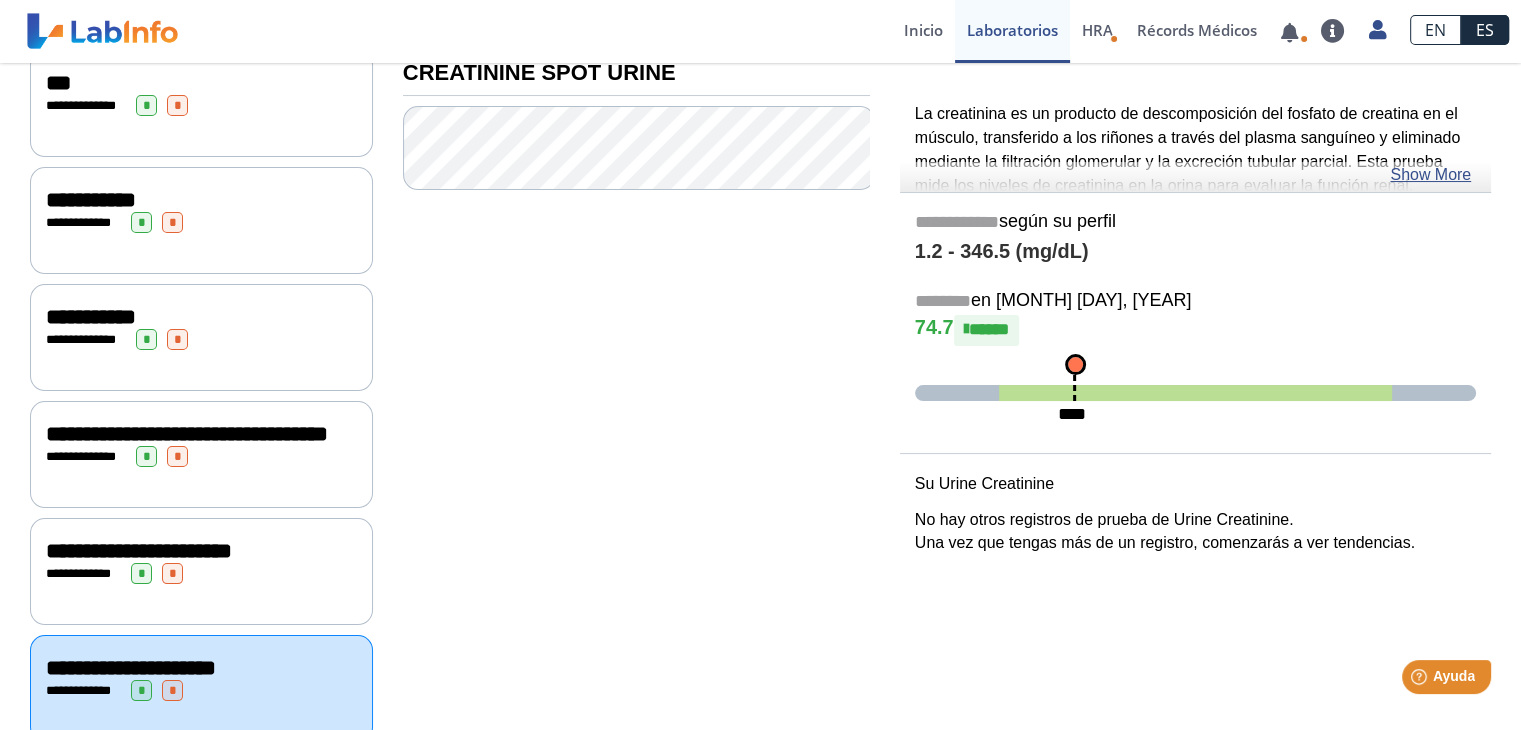 scroll, scrollTop: 206, scrollLeft: 0, axis: vertical 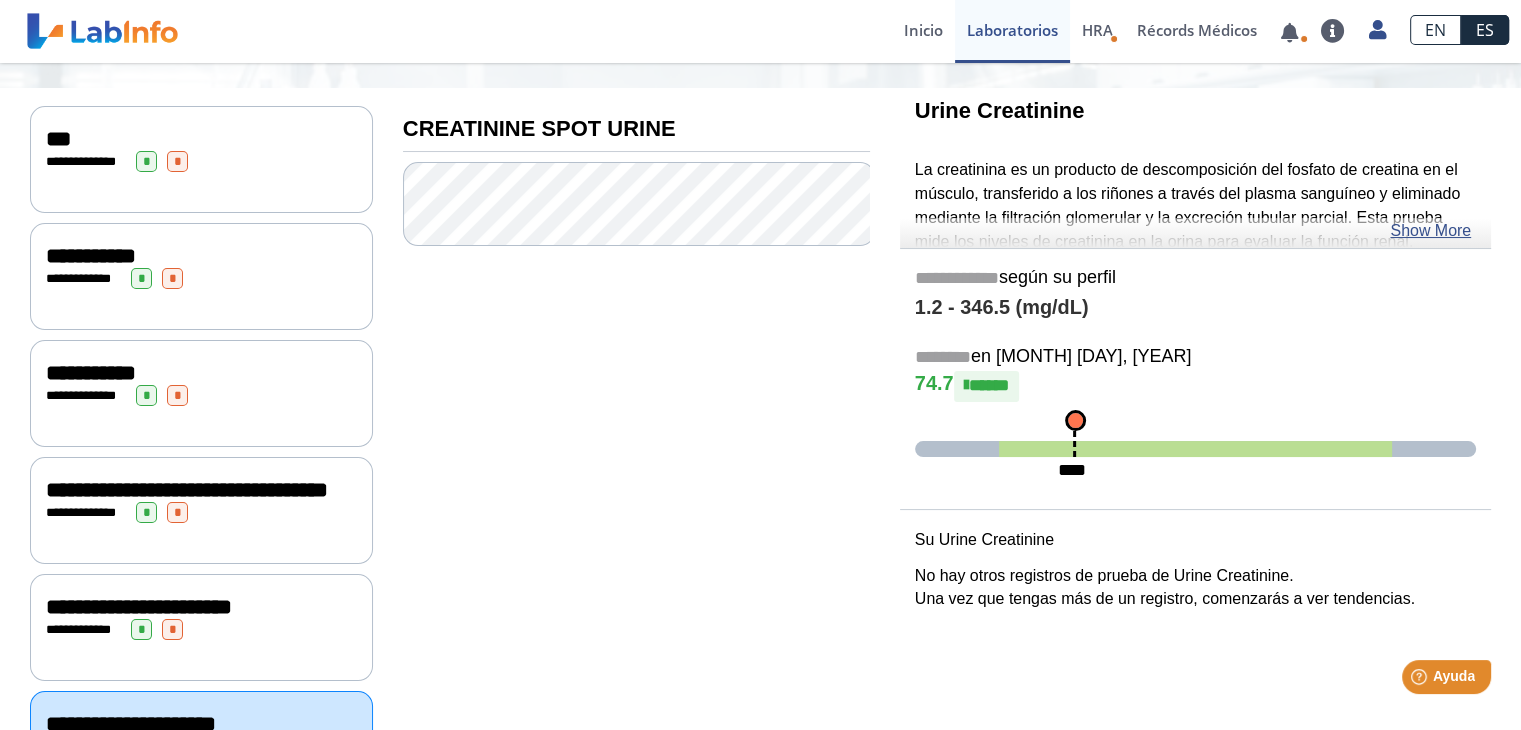 click on "**********" 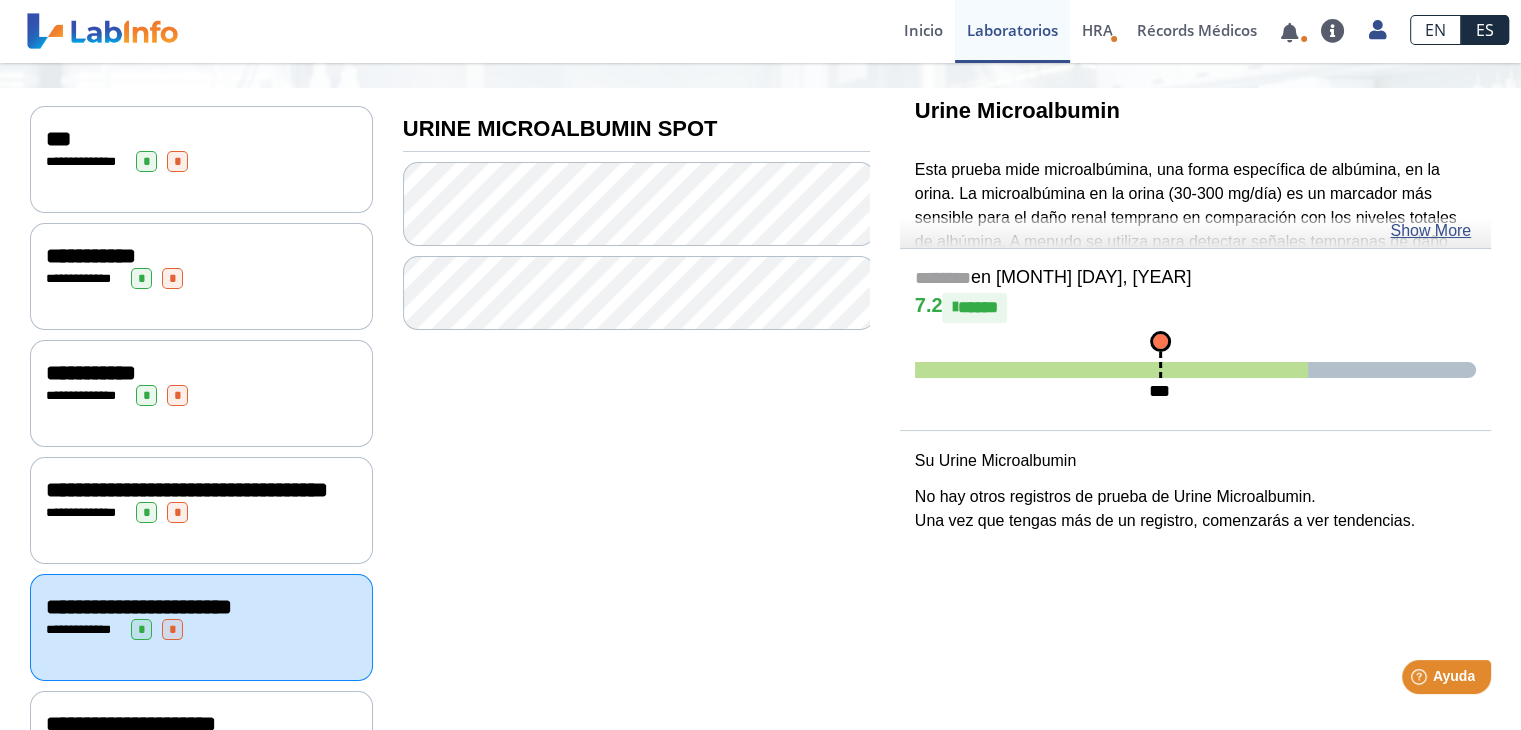 click on "**********" 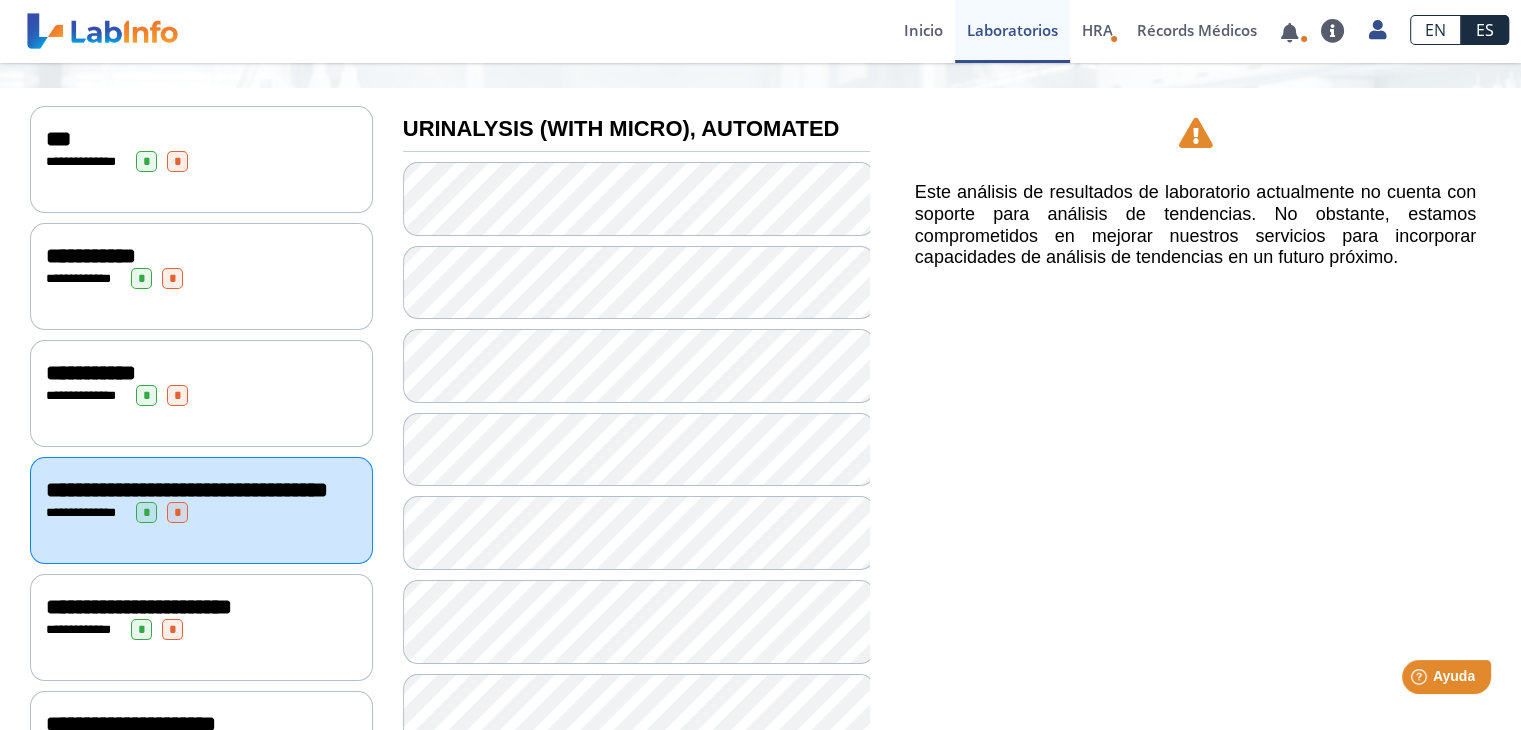 click on "**********" 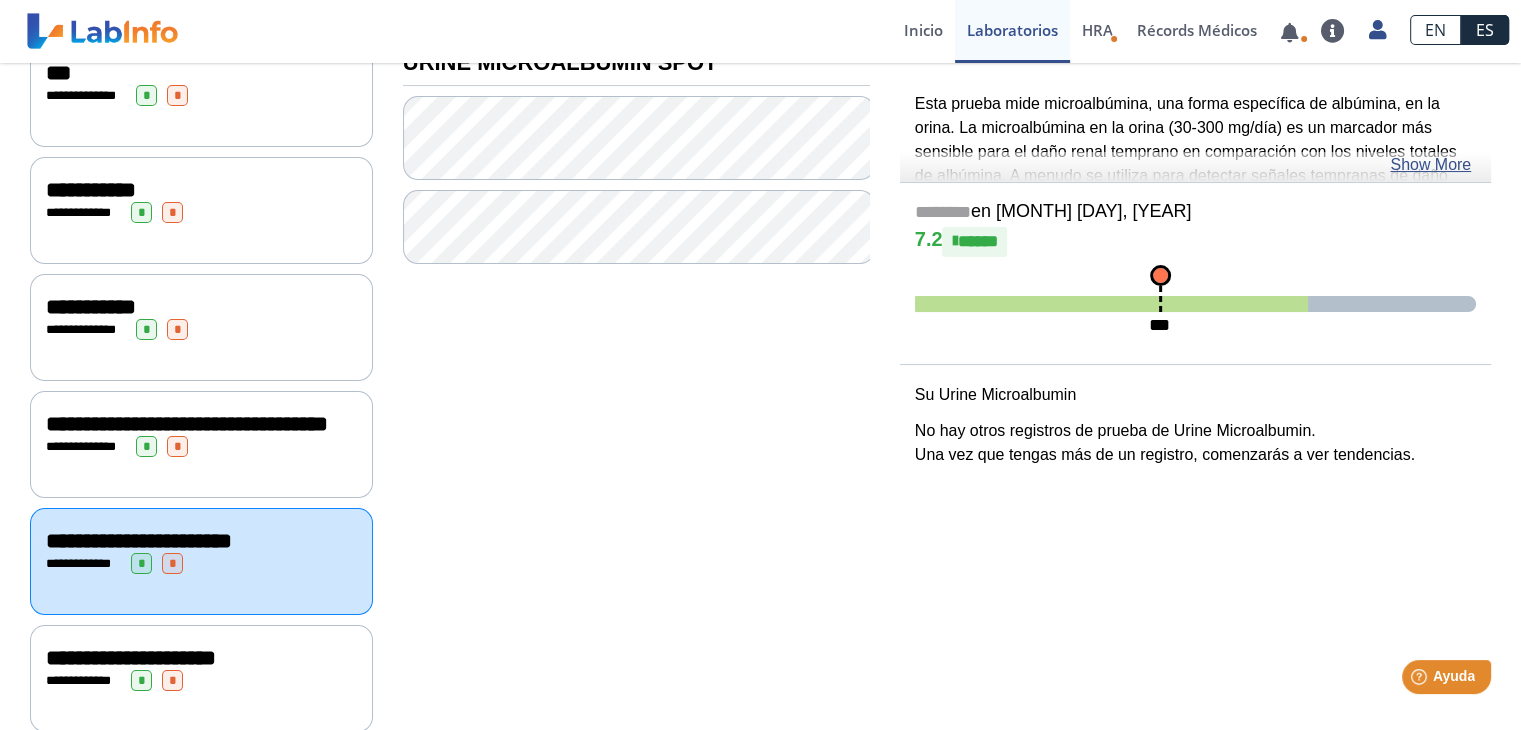scroll, scrollTop: 306, scrollLeft: 0, axis: vertical 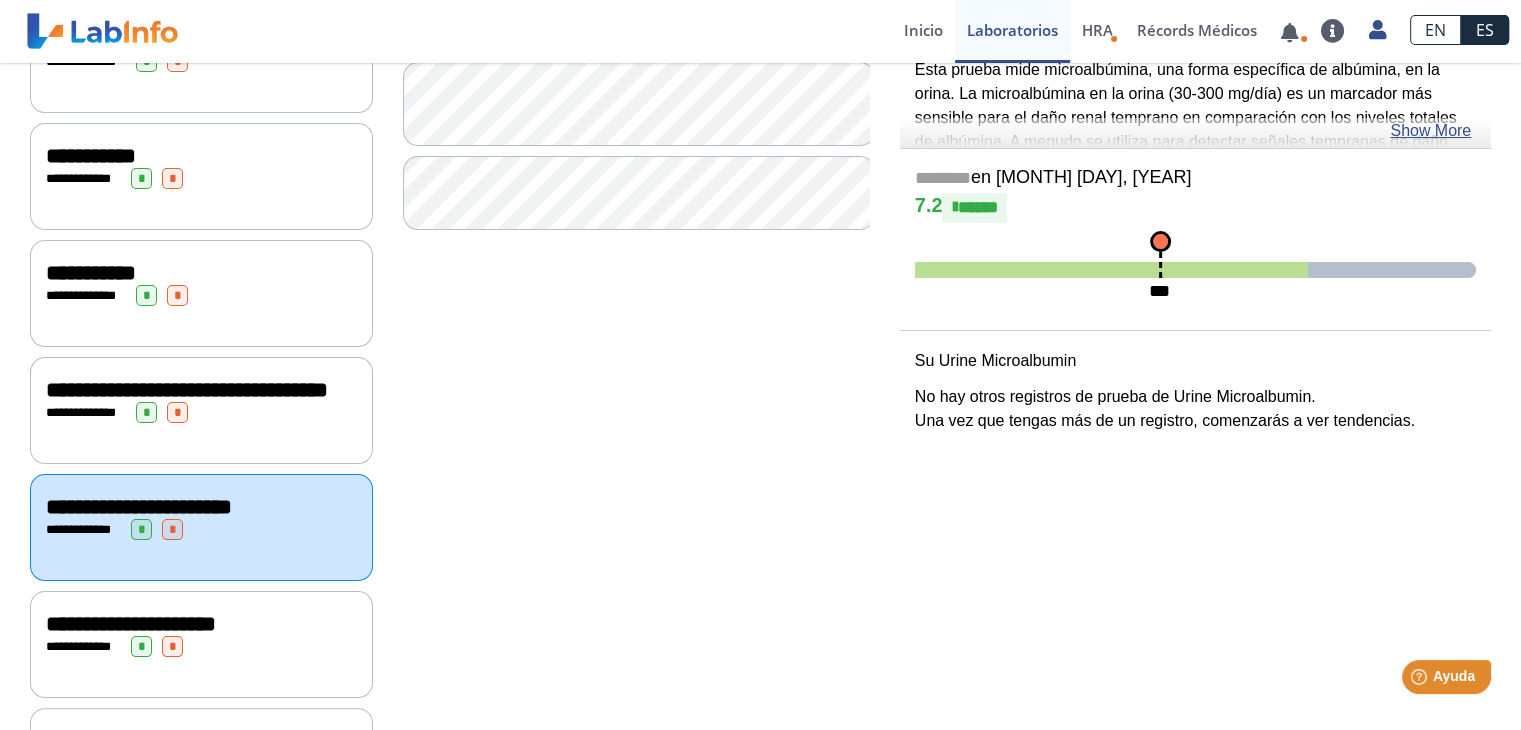 click on "**********" 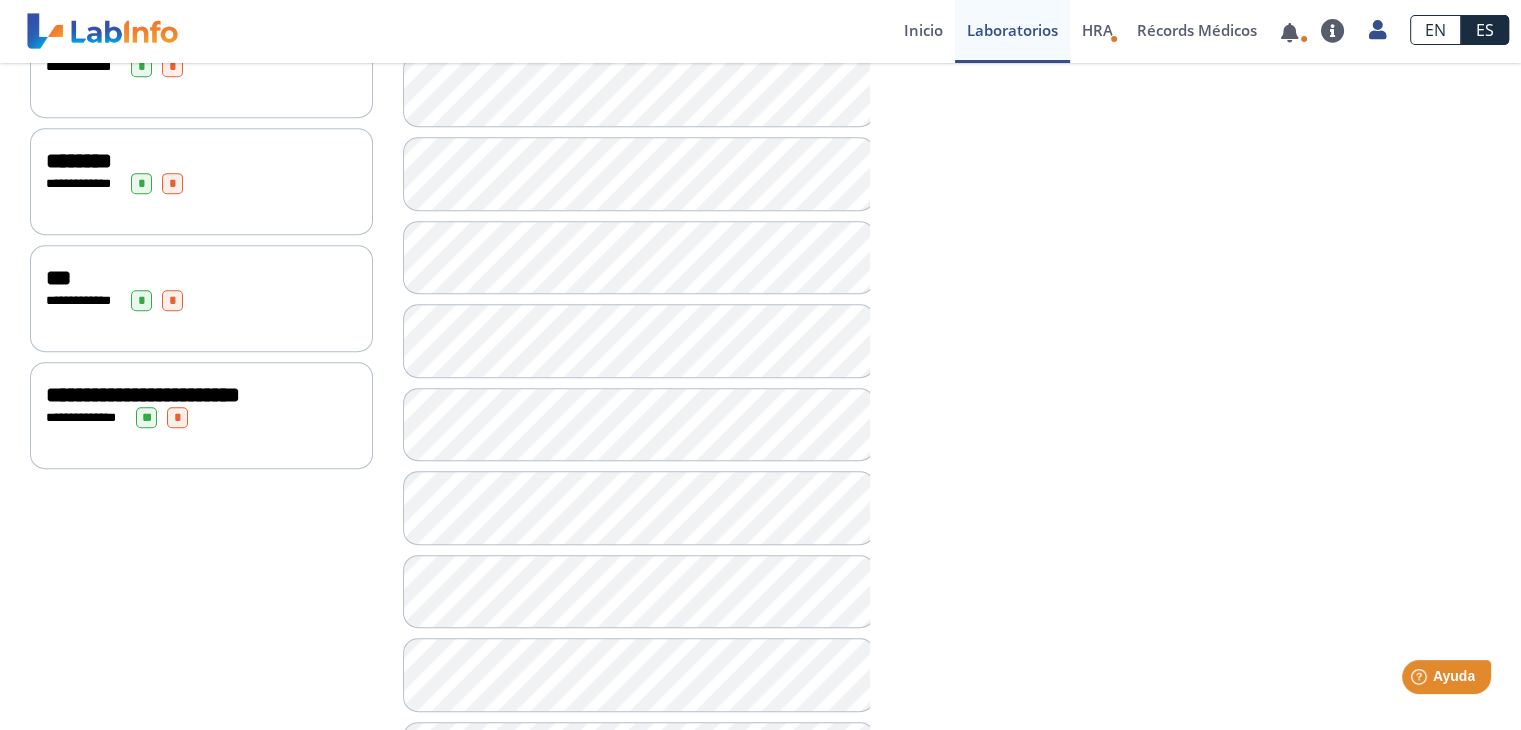 scroll, scrollTop: 1117, scrollLeft: 0, axis: vertical 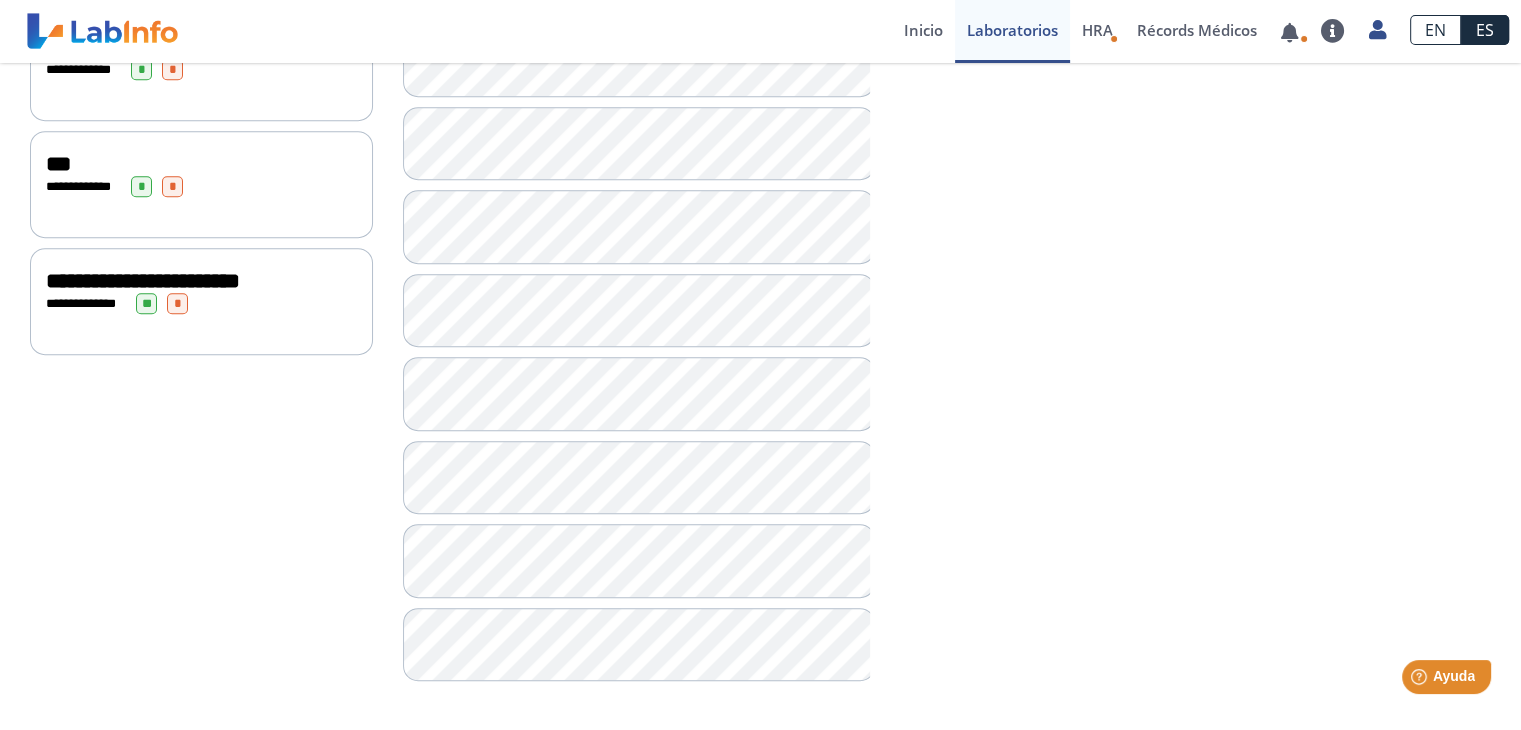 click on "**********" 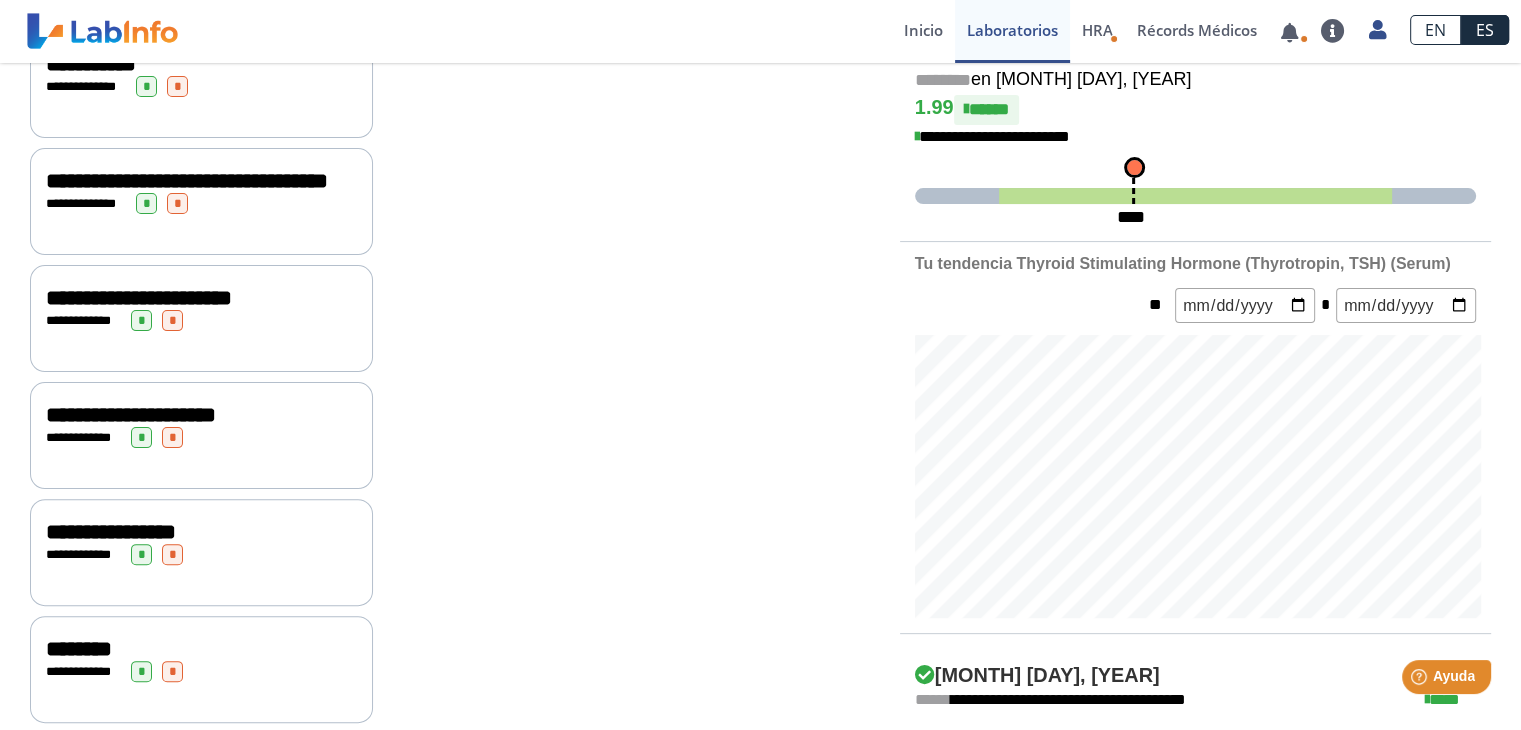 scroll, scrollTop: 715, scrollLeft: 0, axis: vertical 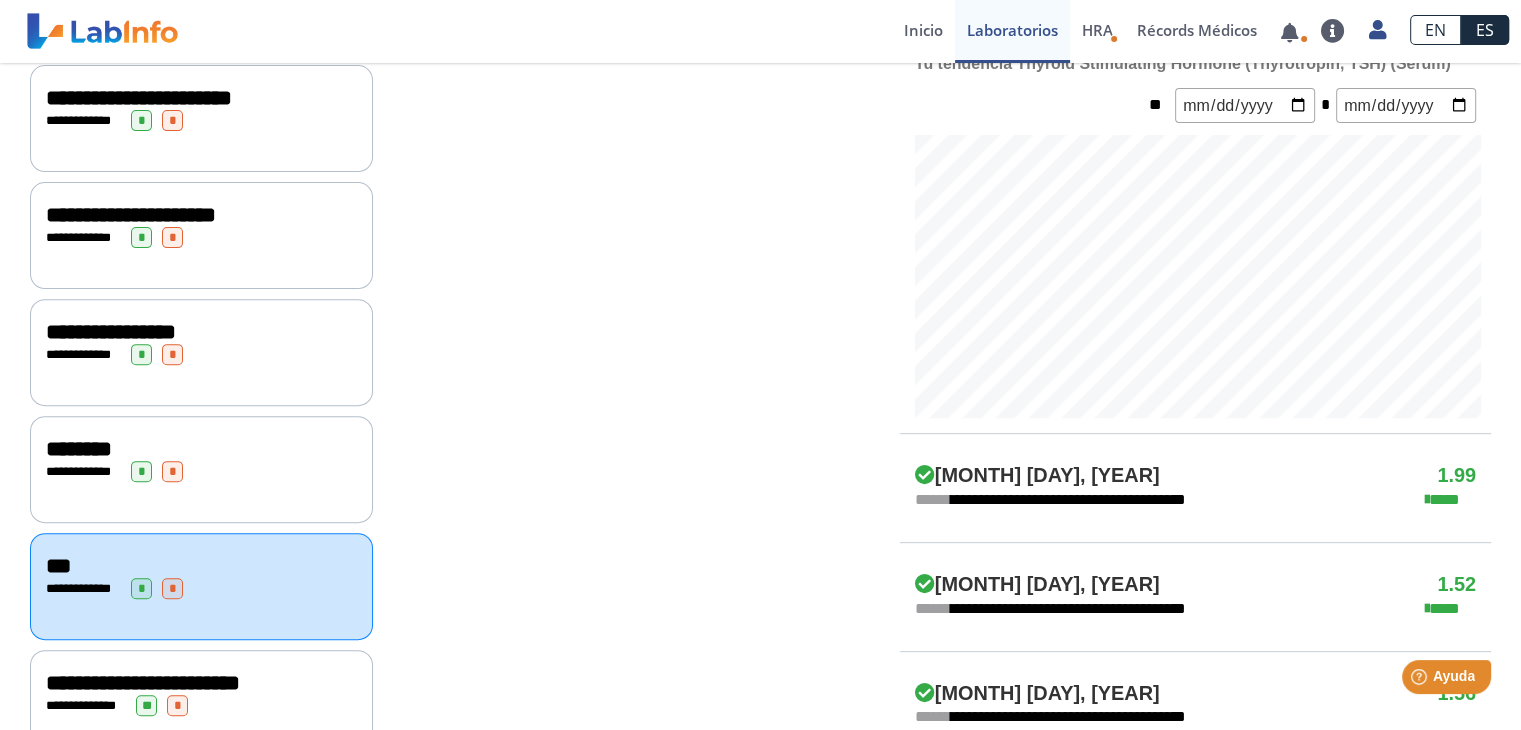 click on "Aug 5, 2025   1.99" 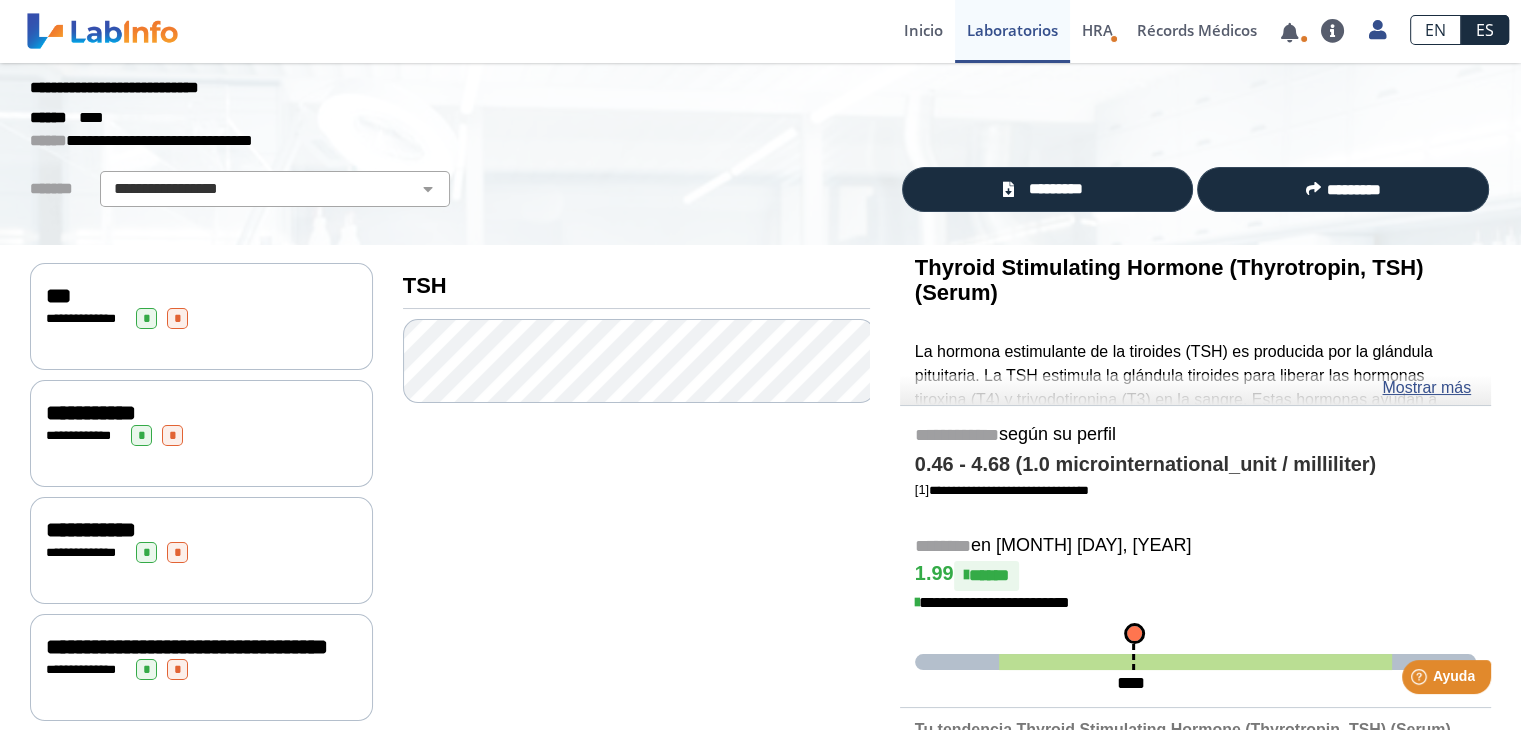 scroll, scrollTop: 15, scrollLeft: 0, axis: vertical 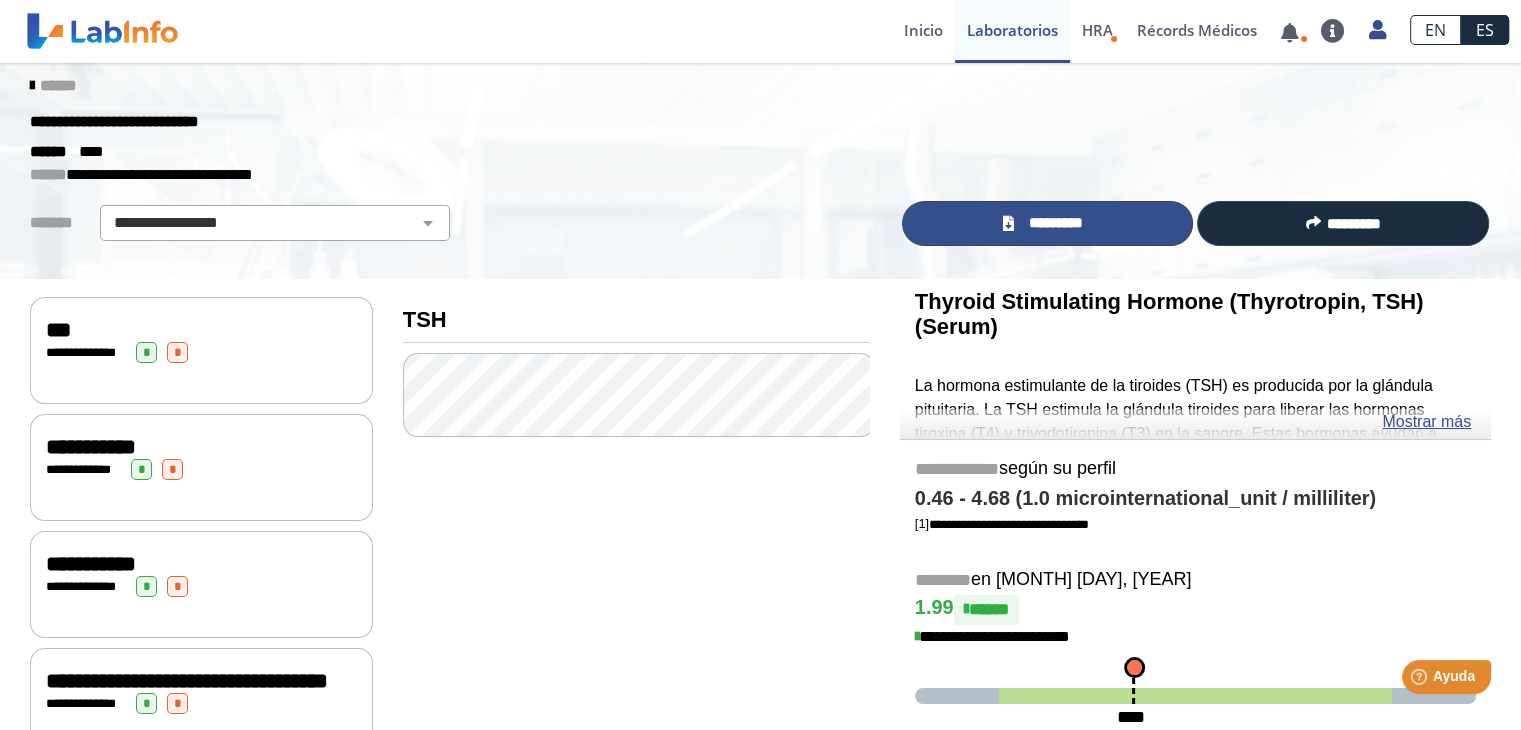 click on "*********" 